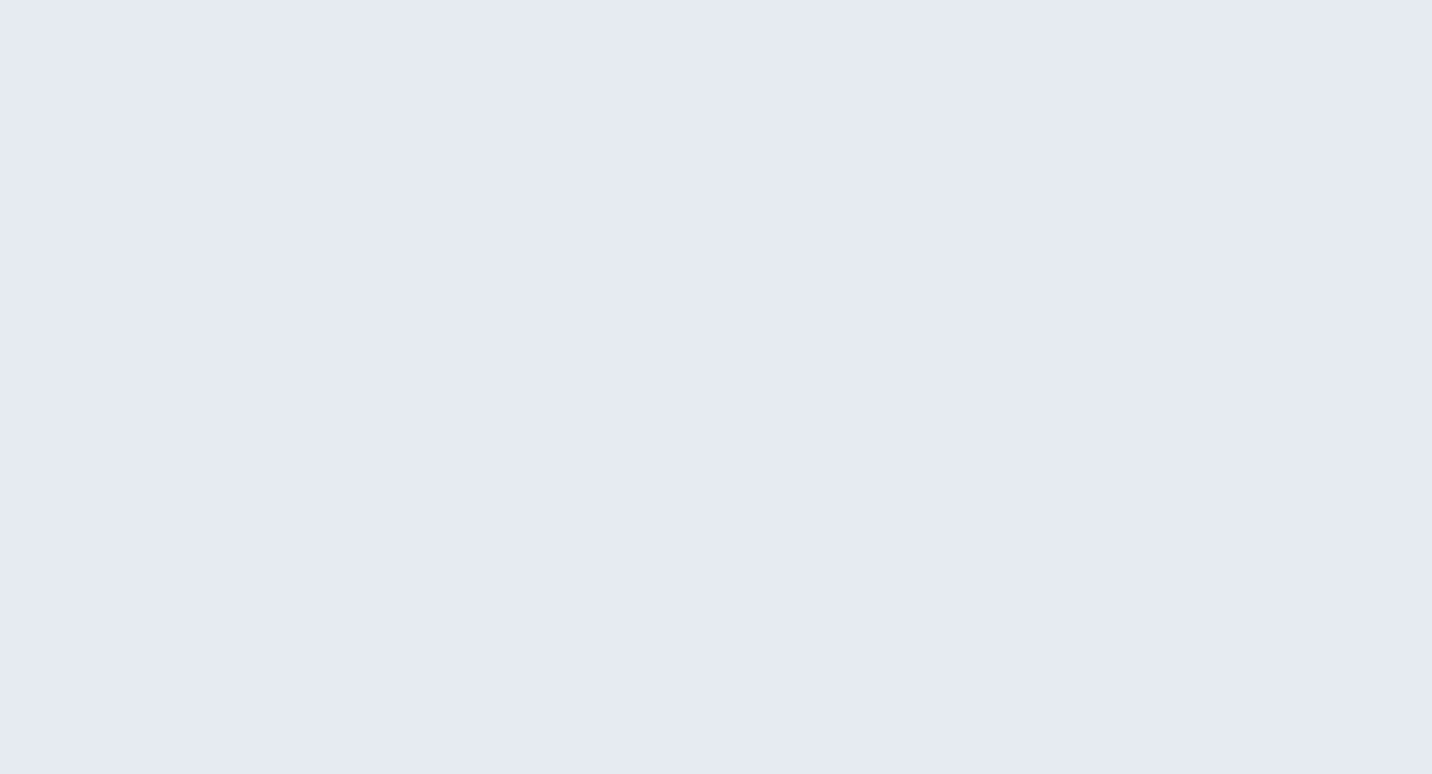 scroll, scrollTop: 0, scrollLeft: 0, axis: both 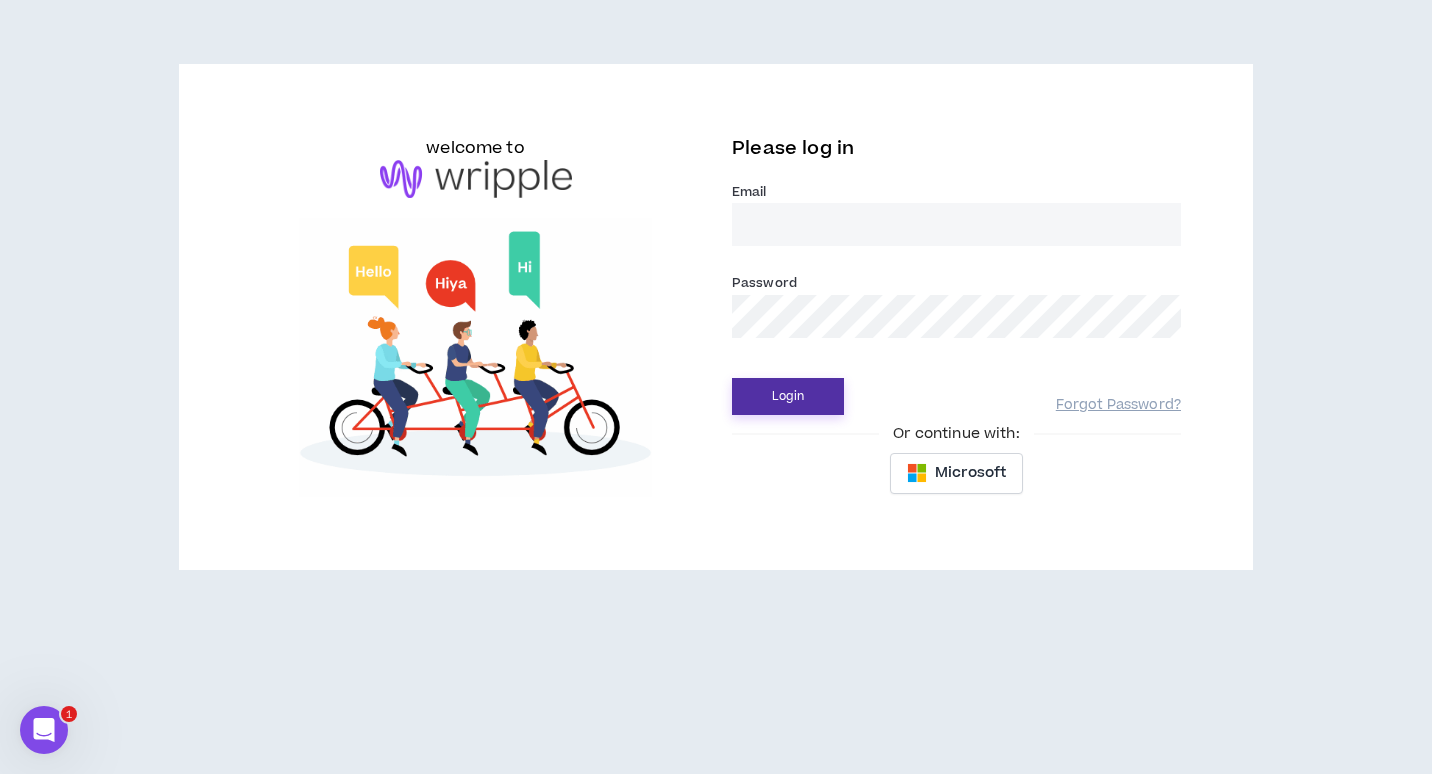 type on "[EMAIL]" 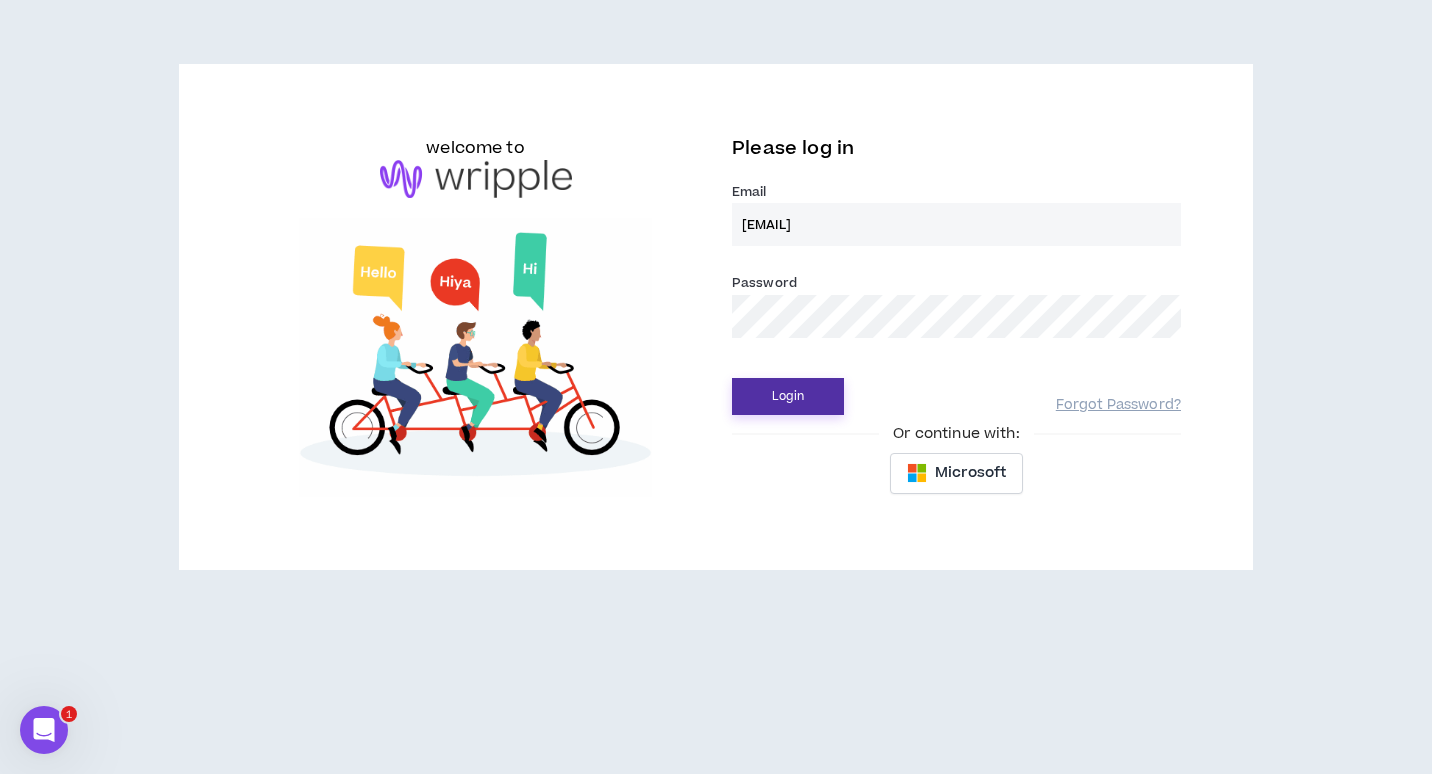 click on "Login" at bounding box center [788, 396] 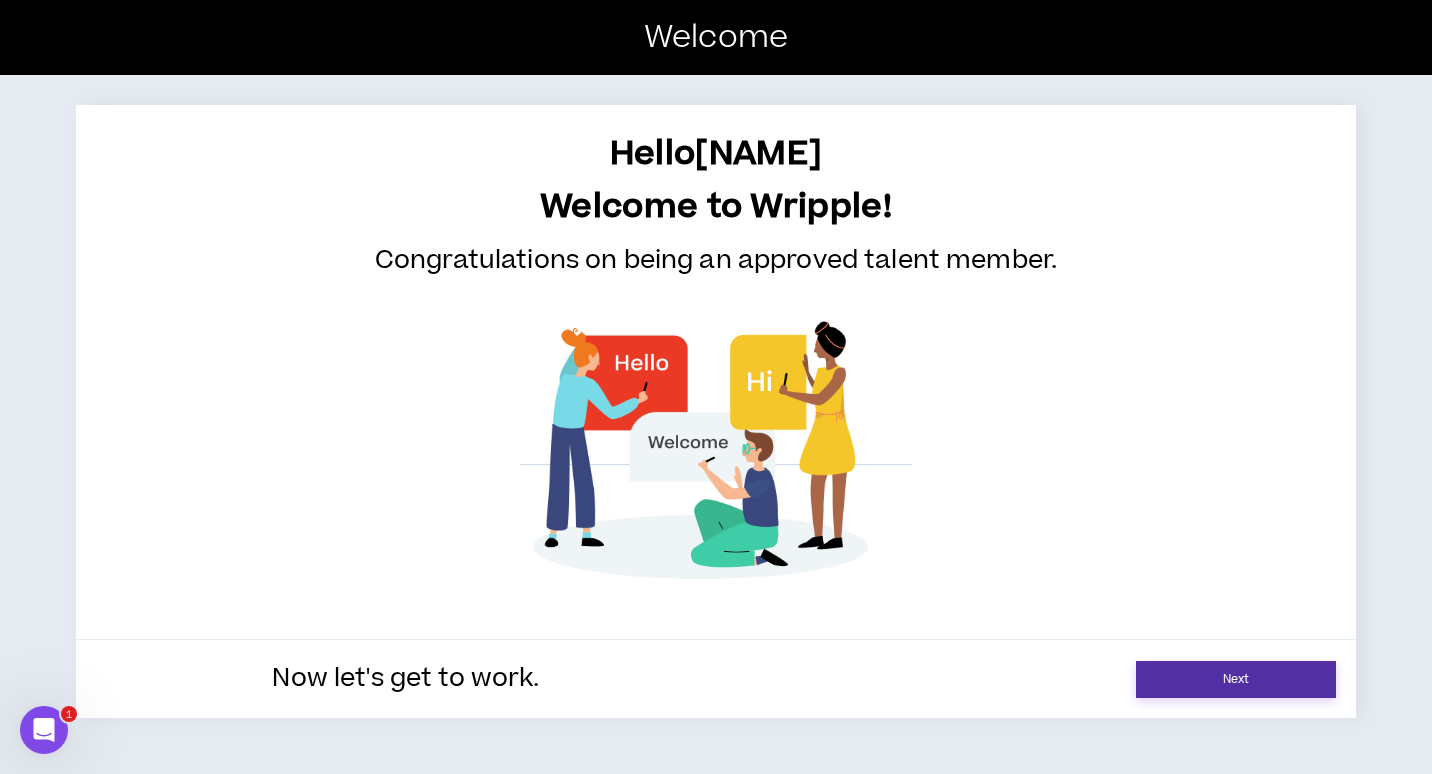 click on "Next" at bounding box center (1236, 679) 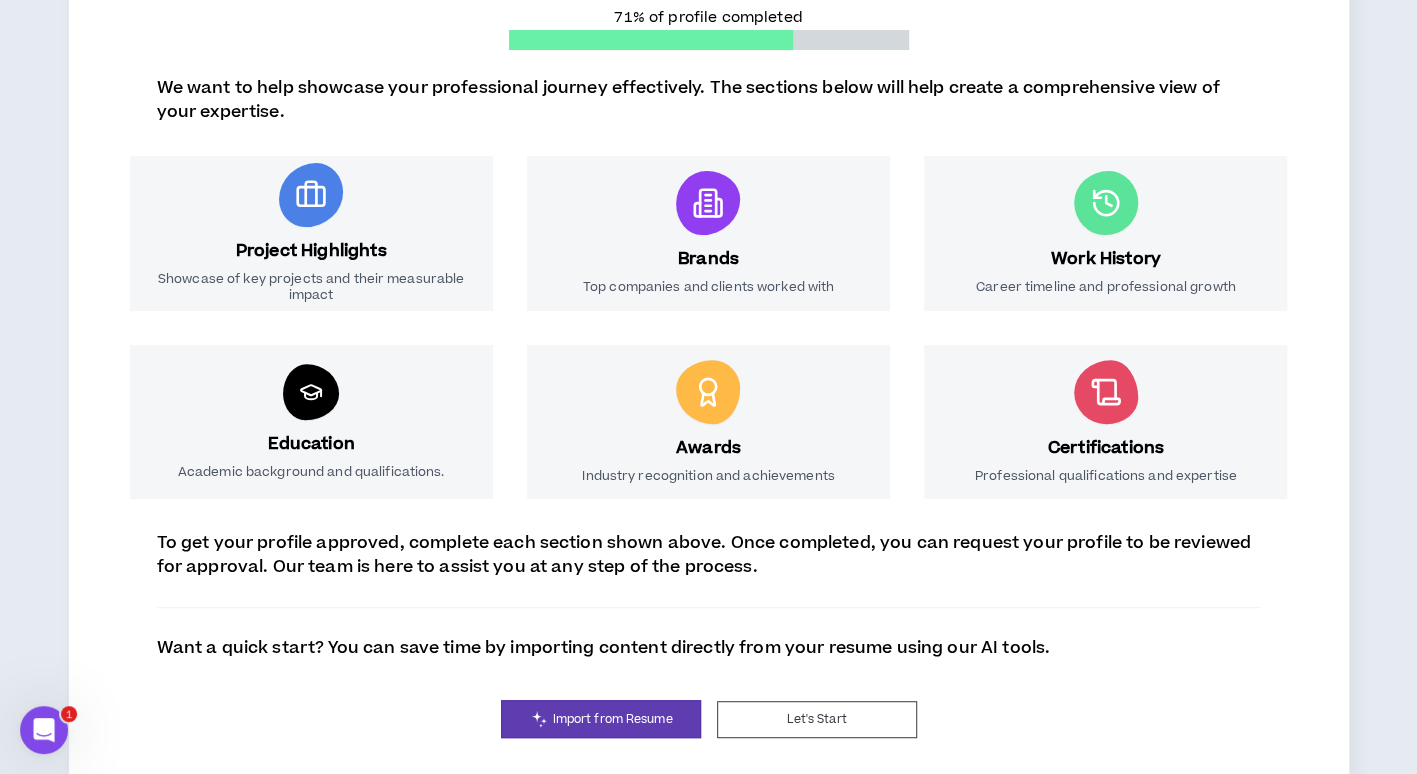 scroll, scrollTop: 282, scrollLeft: 0, axis: vertical 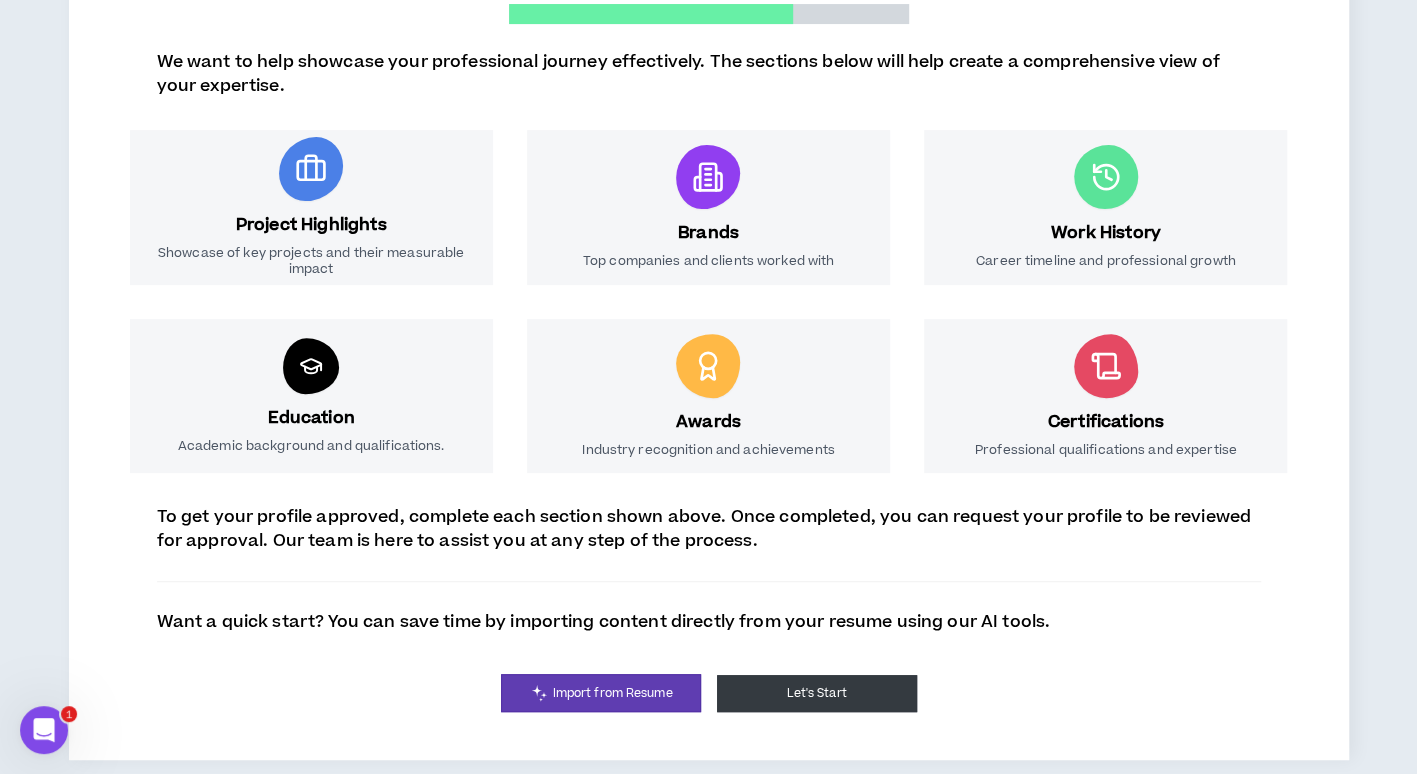 click on "Let's Start" at bounding box center (817, 693) 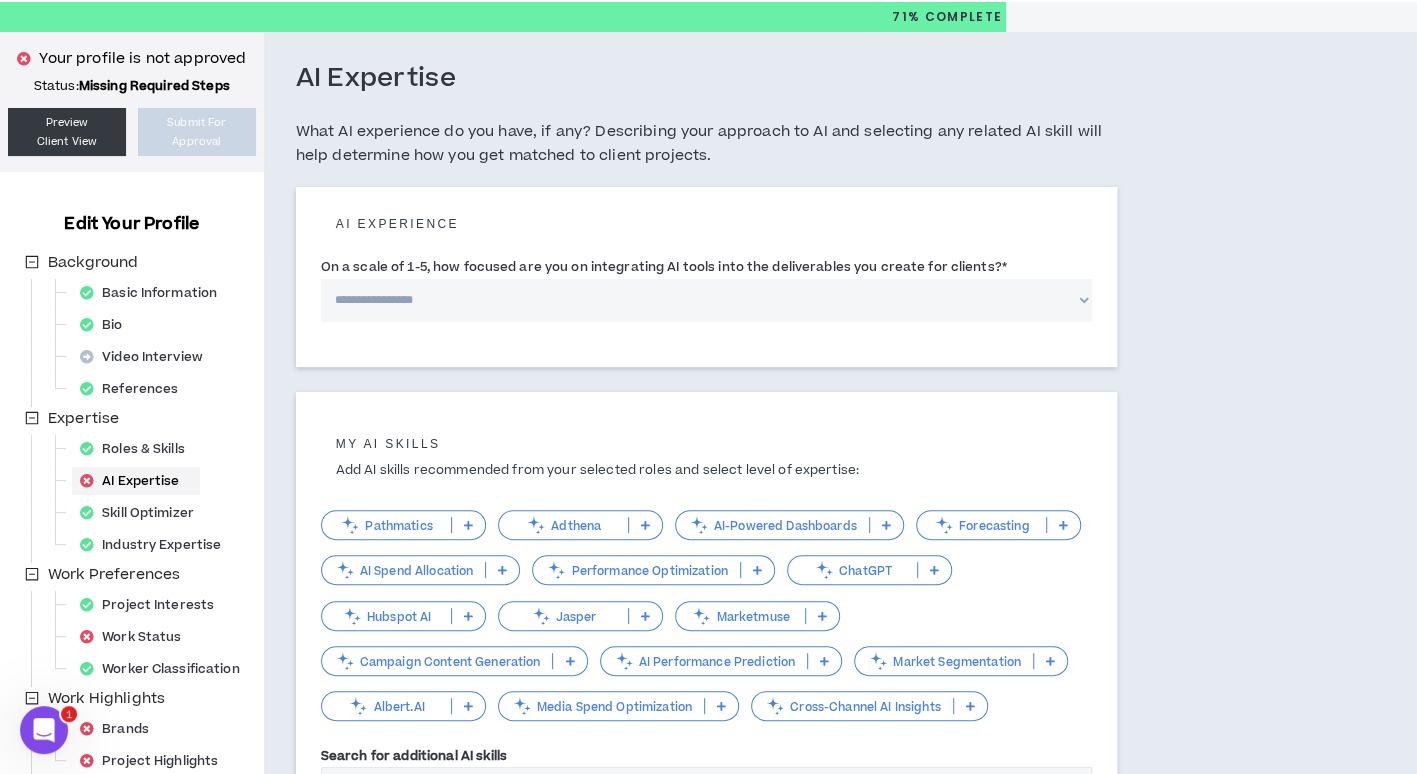 scroll, scrollTop: 100, scrollLeft: 0, axis: vertical 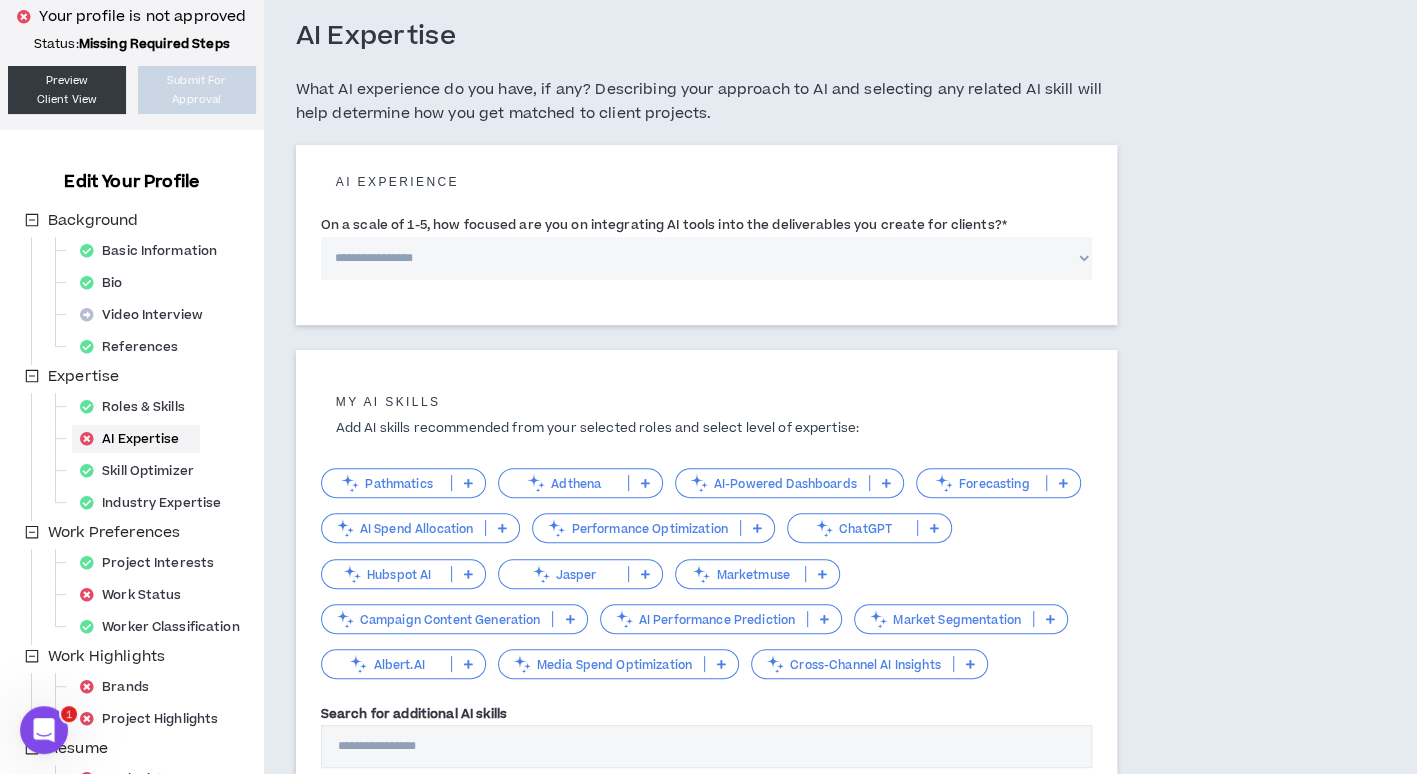 click at bounding box center (569, 619) 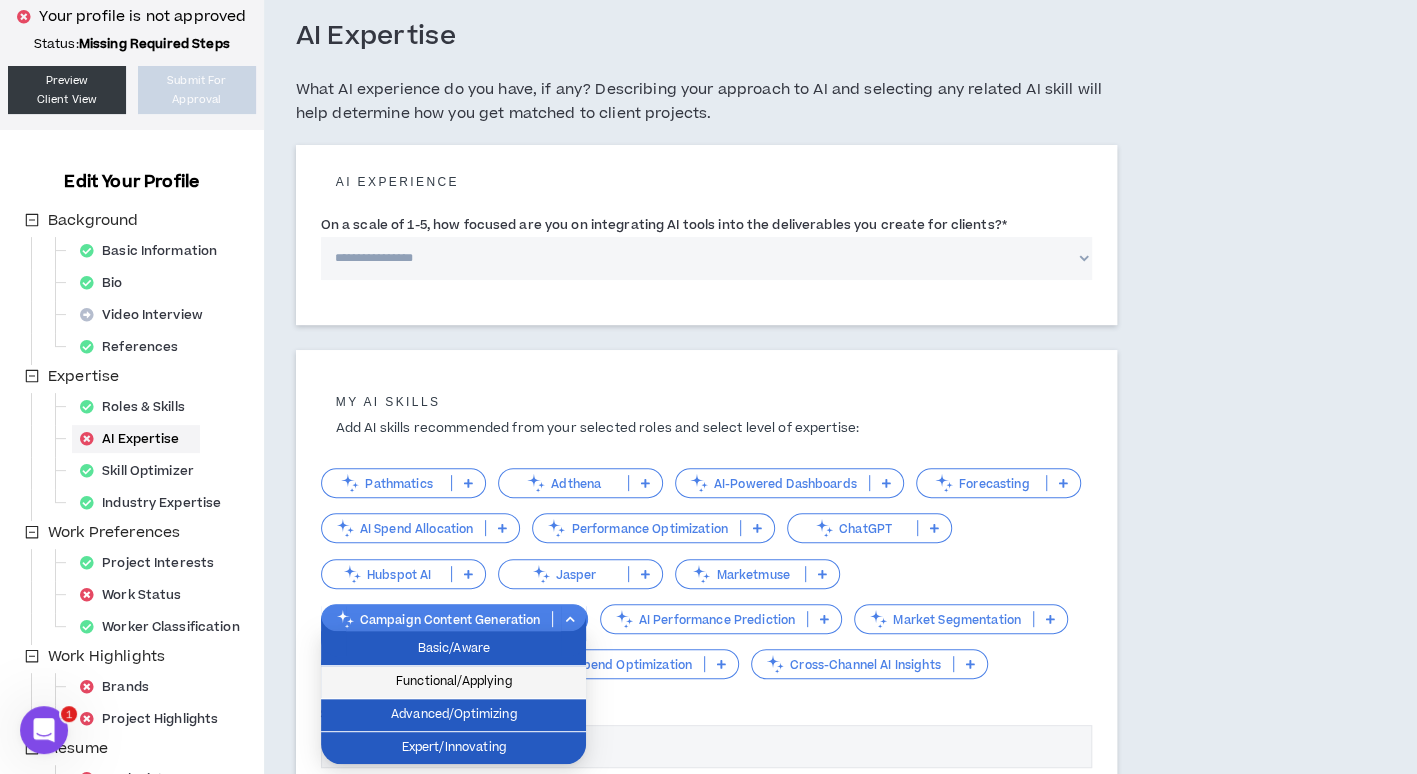 click on "Functional/Applying" at bounding box center [453, 682] 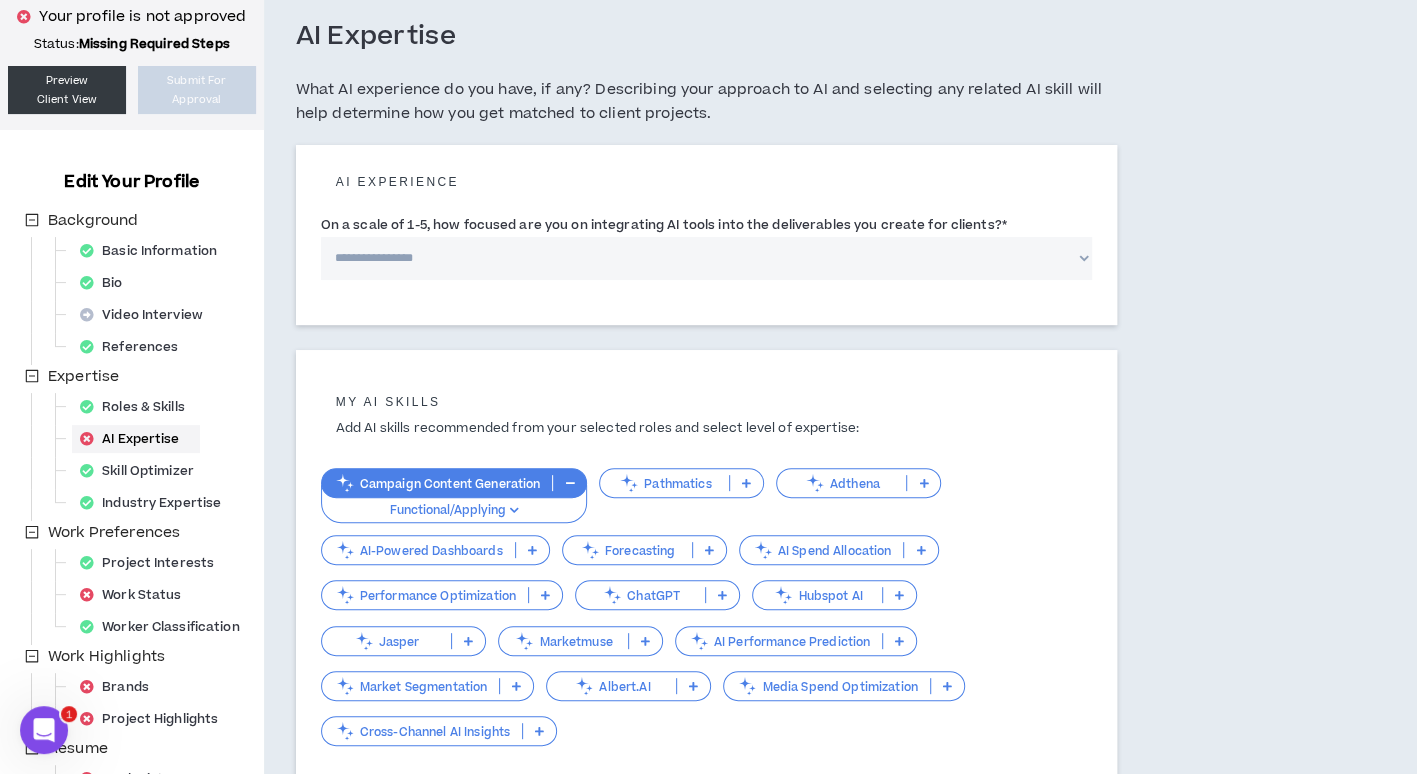 click at bounding box center [722, 595] 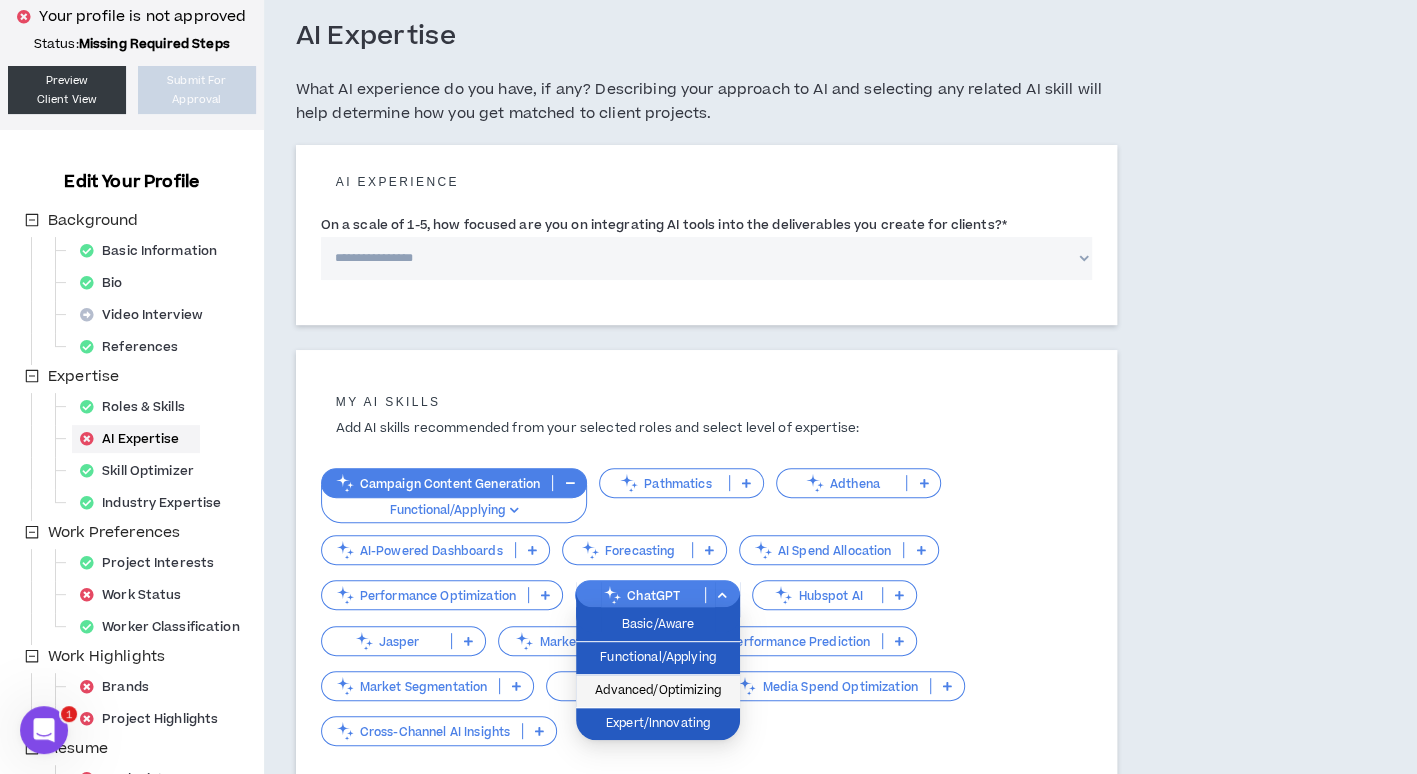 click on "Advanced/Optimizing" at bounding box center [658, 691] 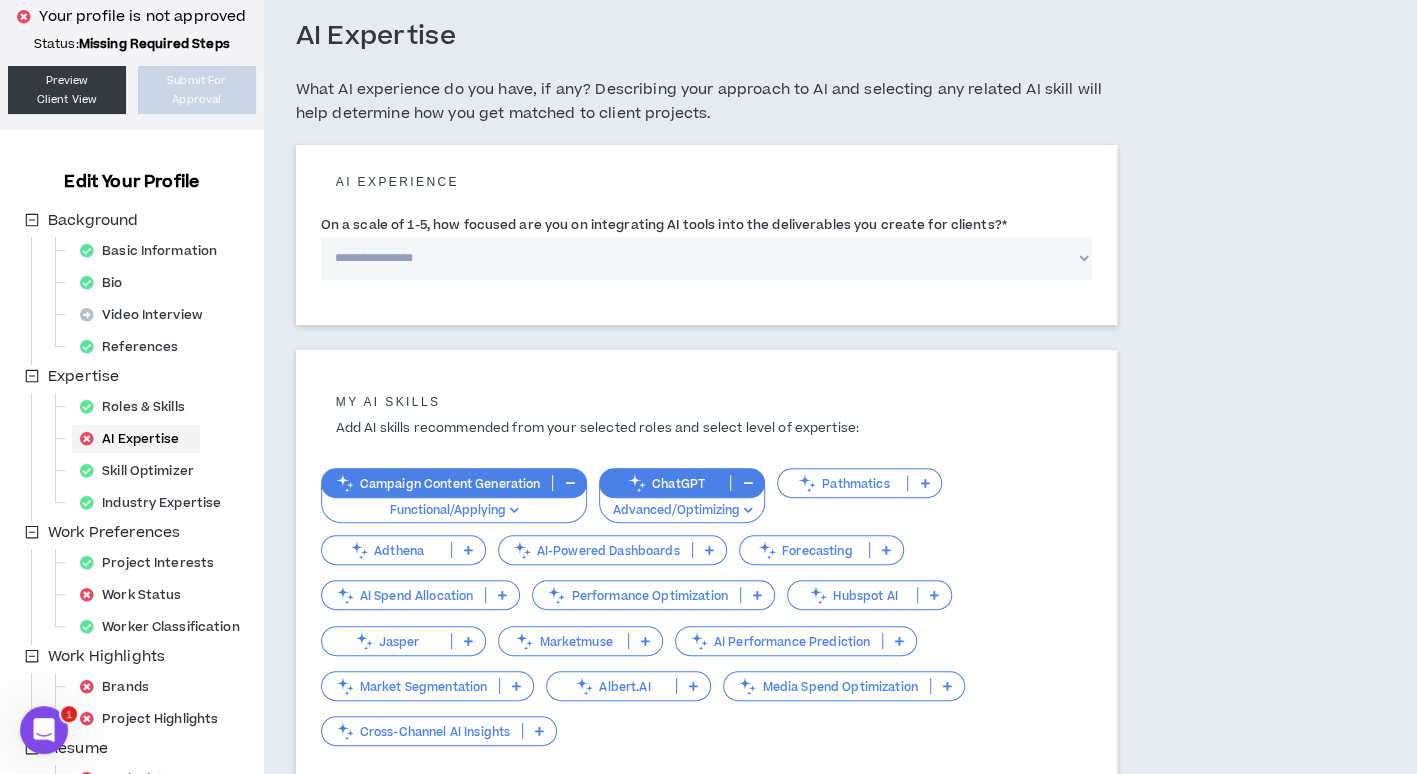 click at bounding box center (886, 550) 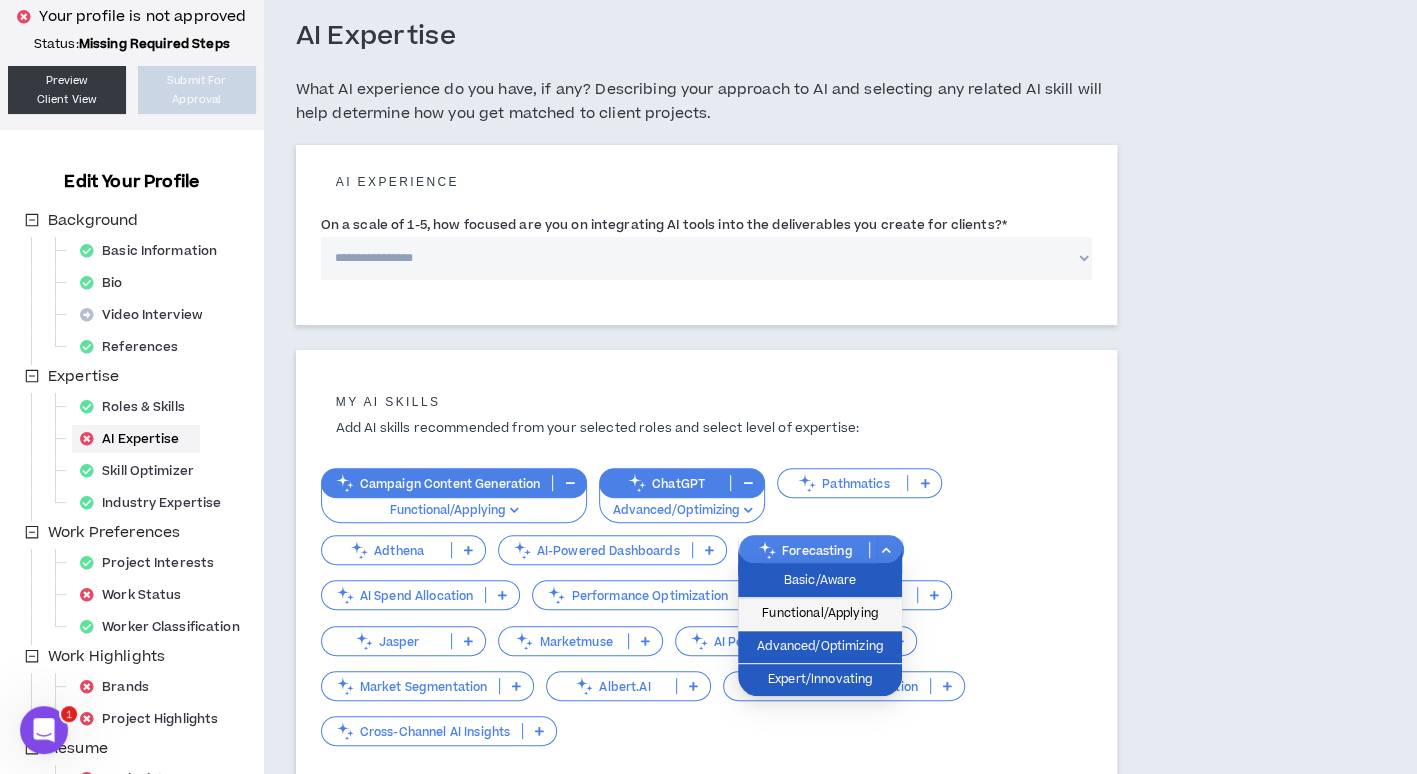 click on "Functional/Applying" at bounding box center (820, 614) 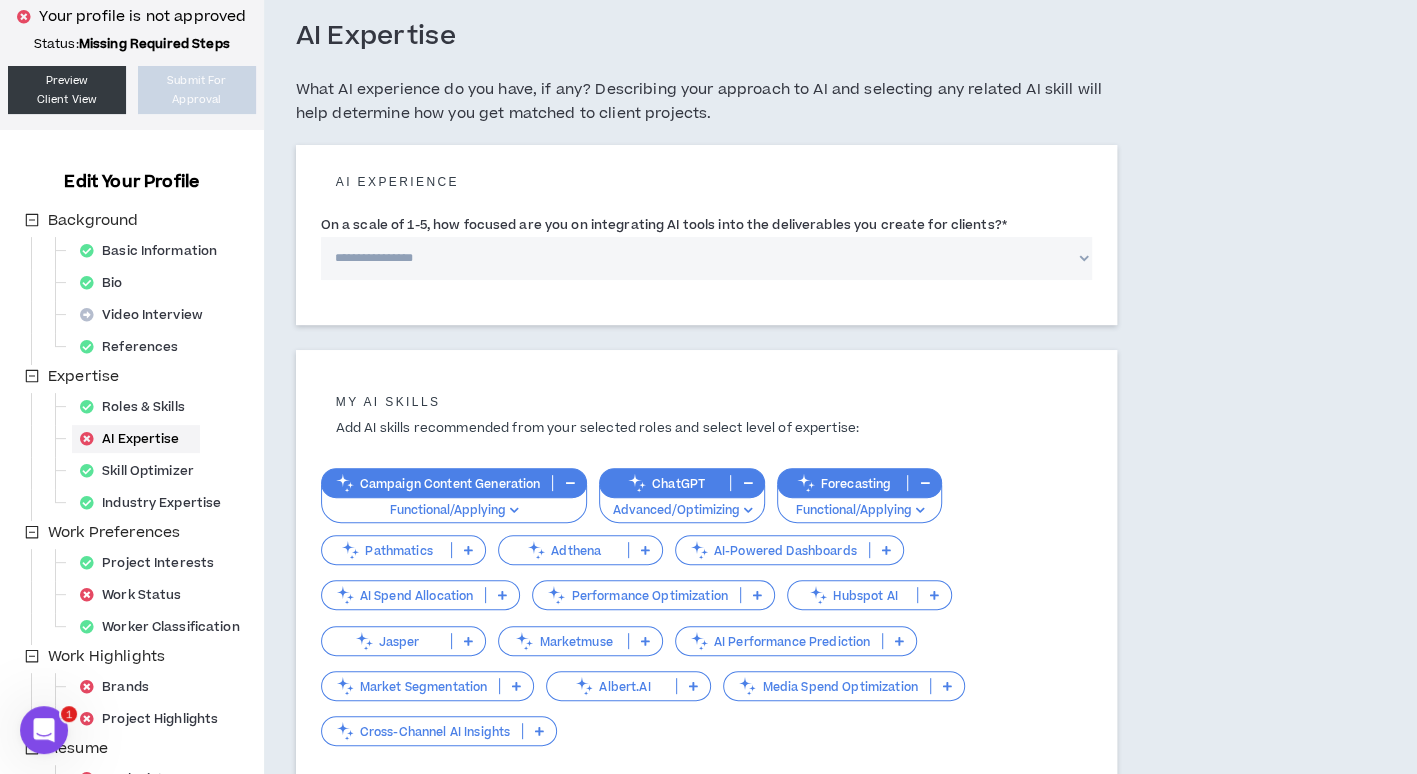 click at bounding box center (757, 595) 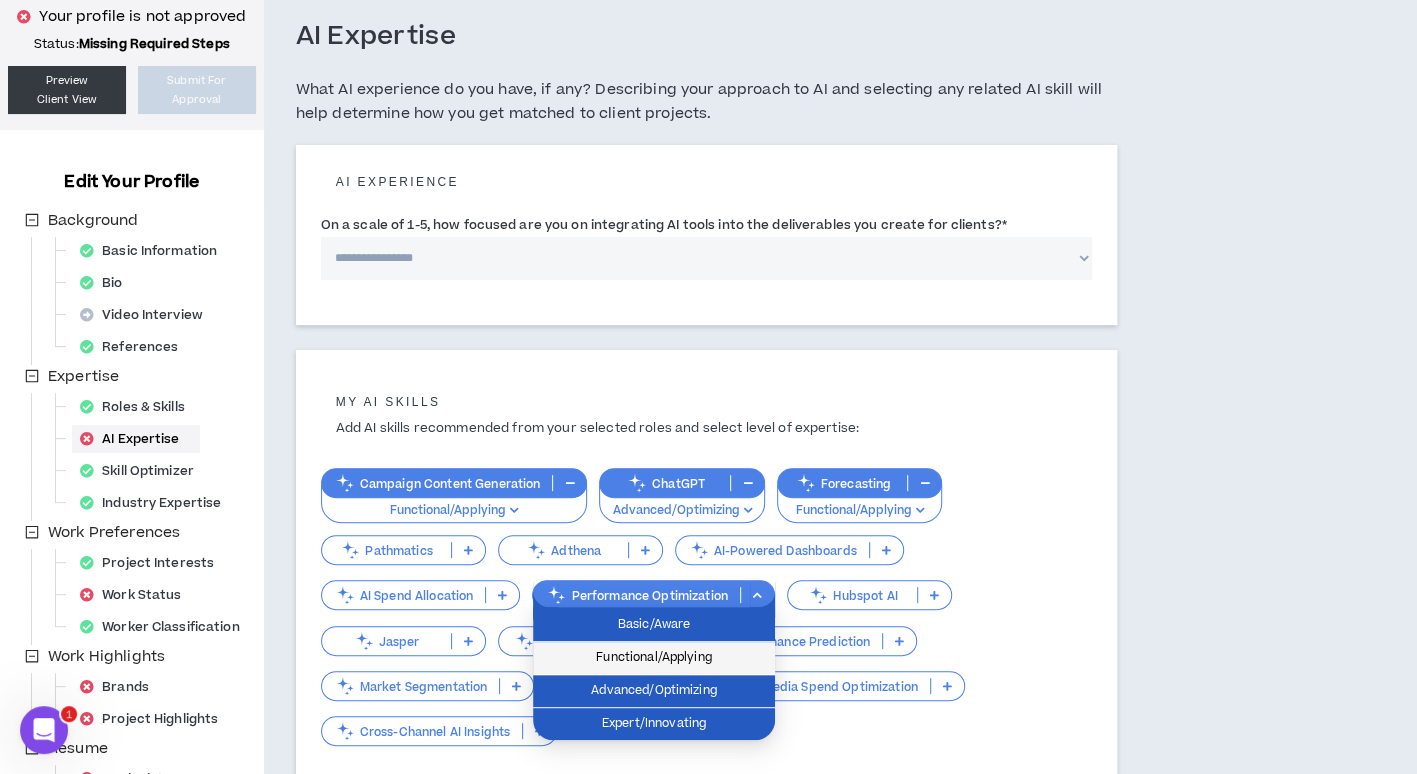 click on "Functional/Applying" at bounding box center (654, 658) 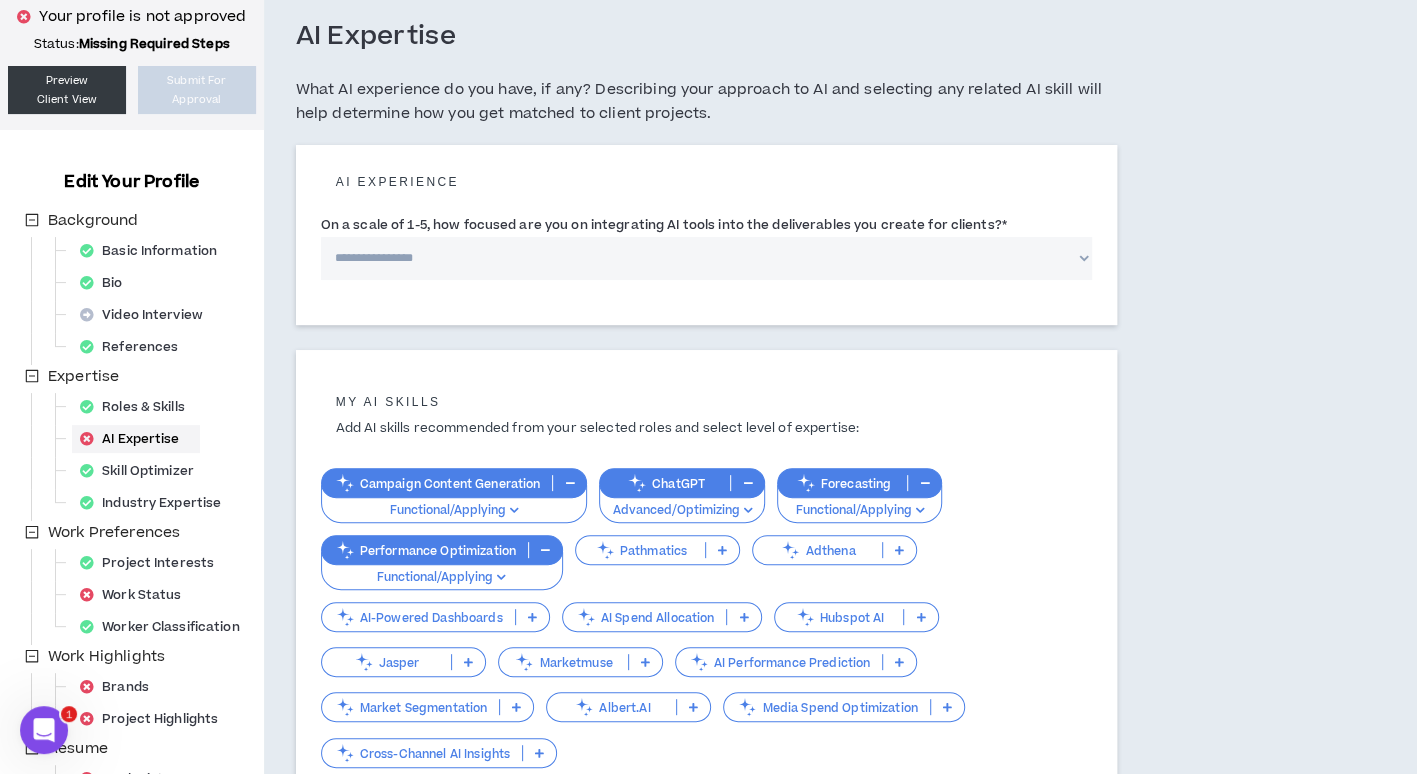 click at bounding box center [743, 617] 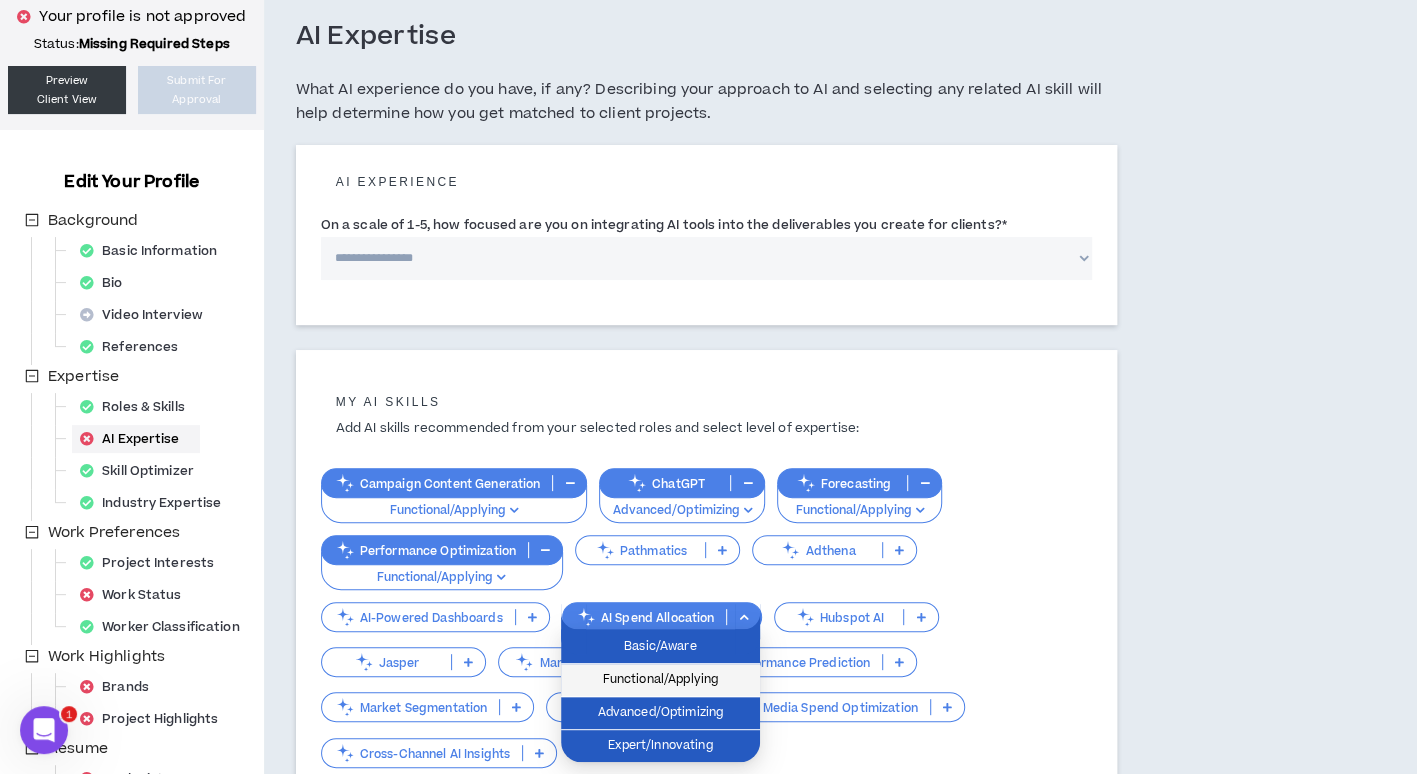 click on "Functional/Applying" at bounding box center [660, 680] 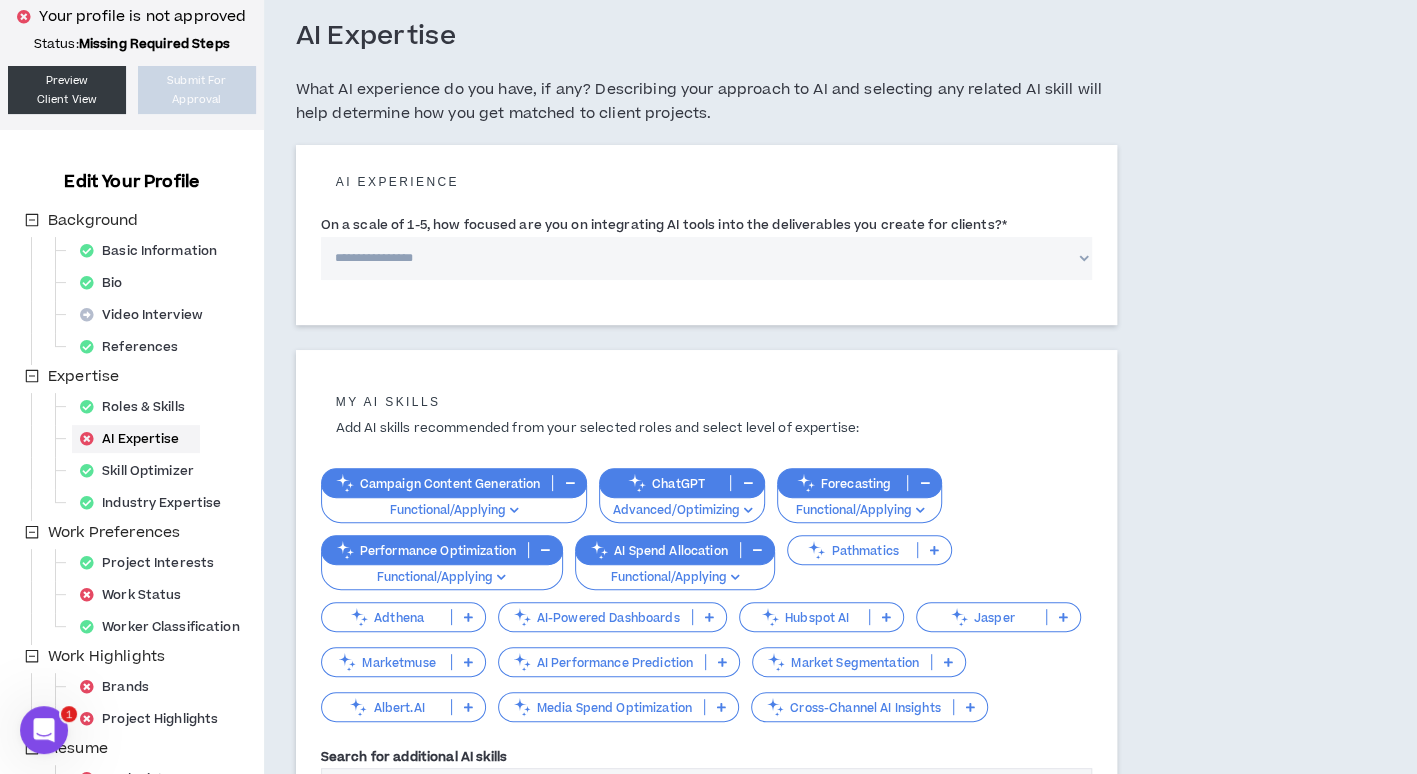 click at bounding box center (948, 662) 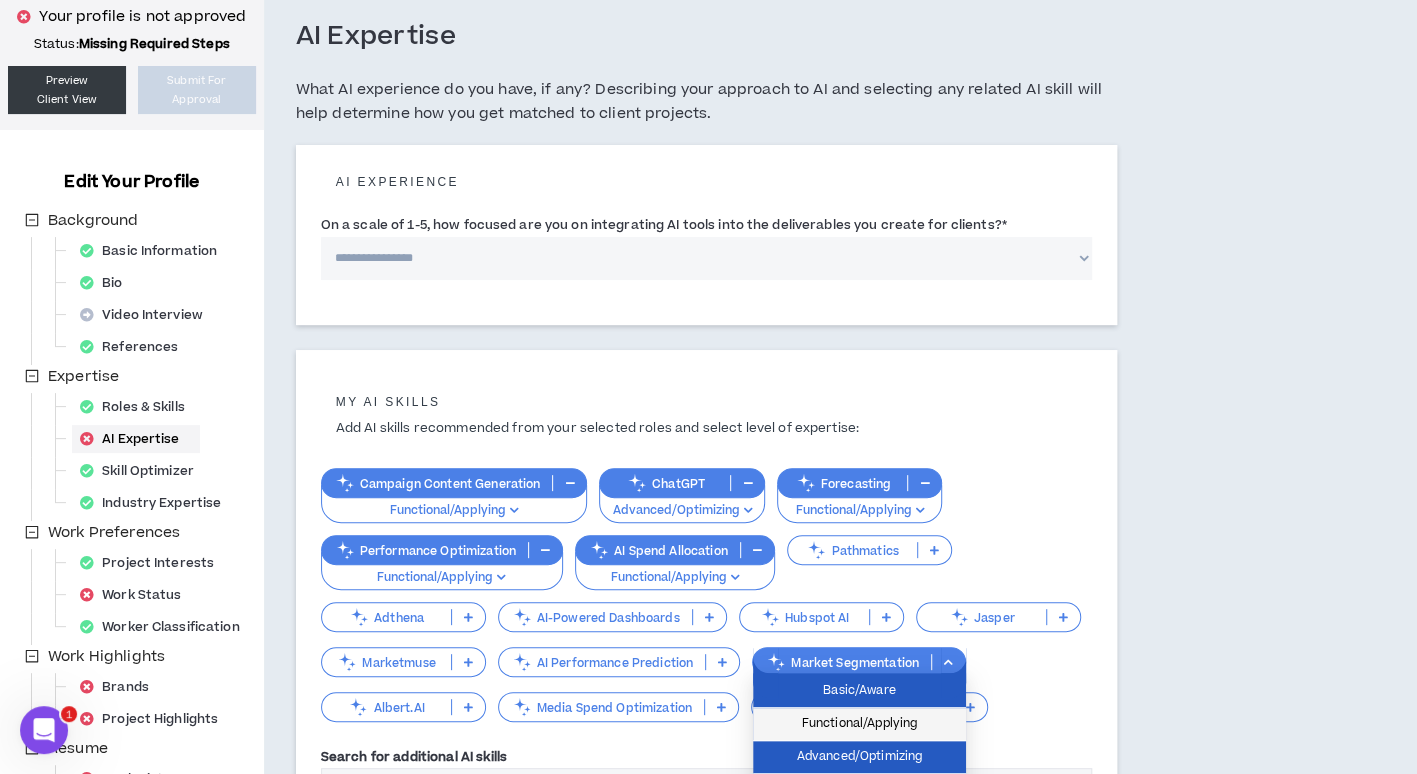 click on "Functional/Applying" at bounding box center (859, 724) 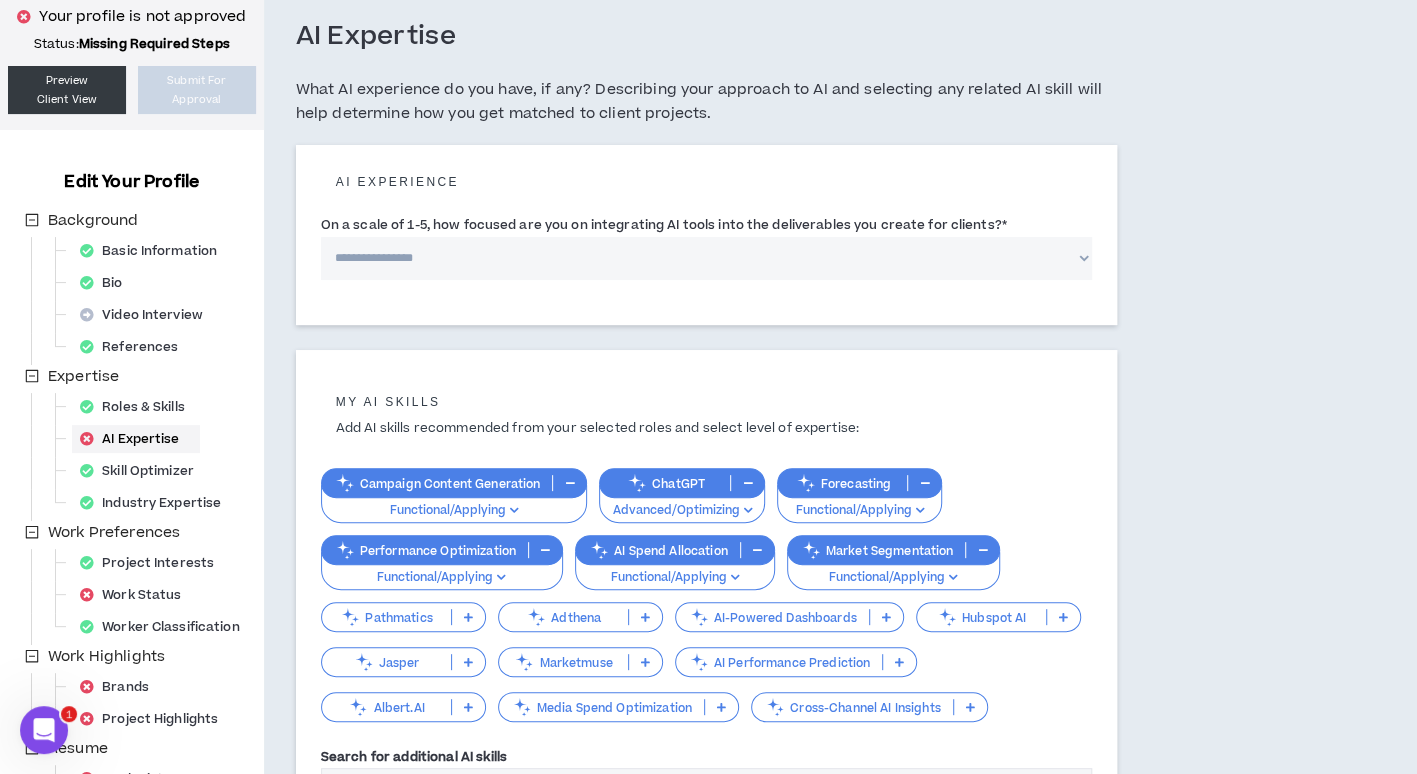 click at bounding box center (970, 707) 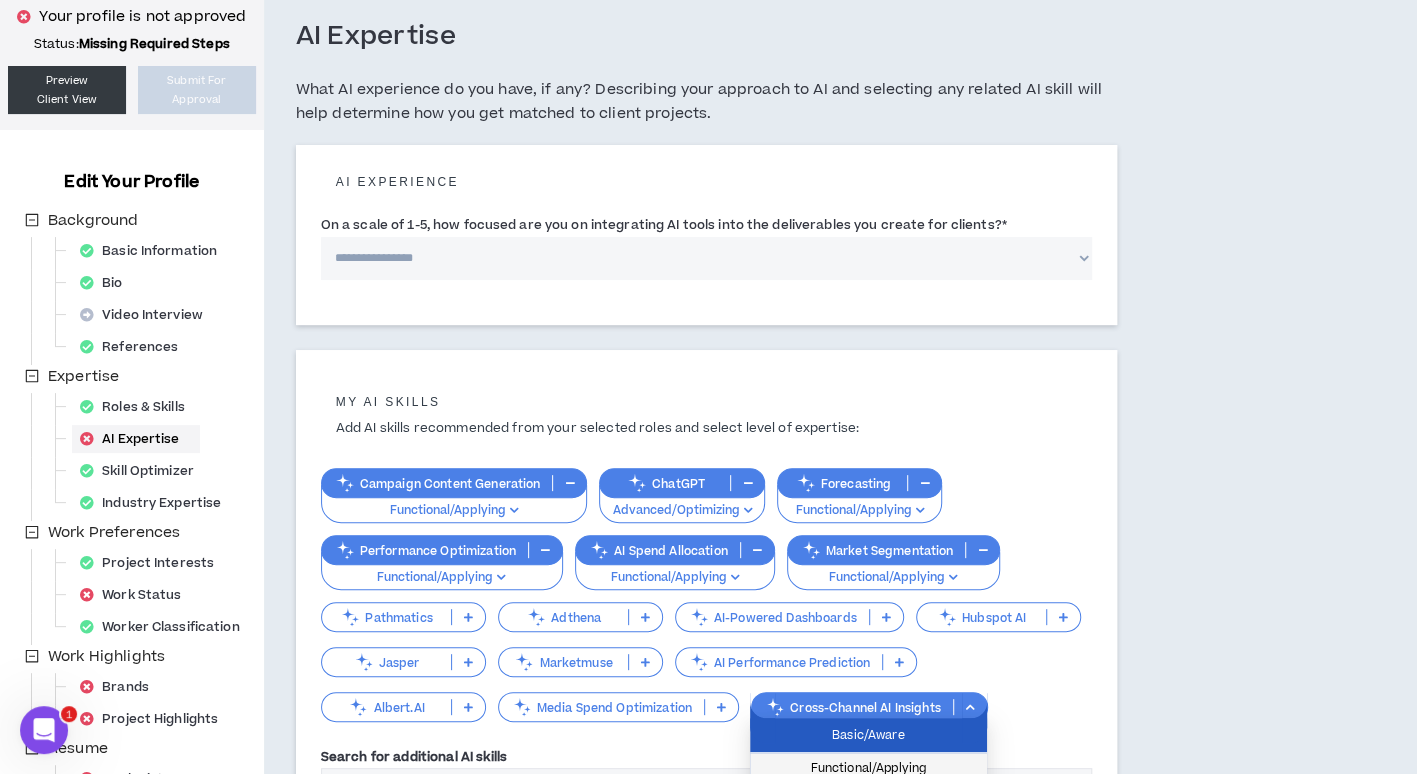 click on "Functional/Applying" at bounding box center [868, 769] 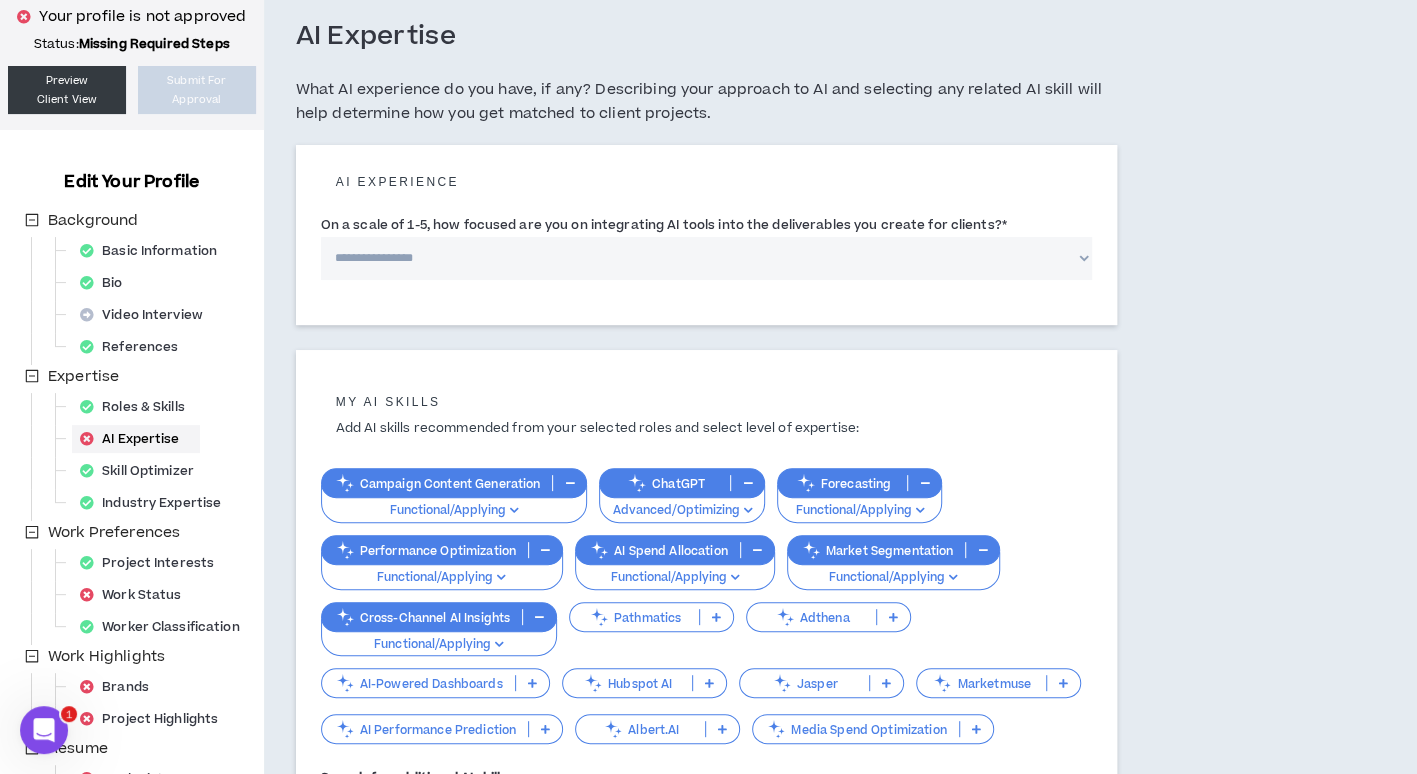 click at bounding box center [976, 729] 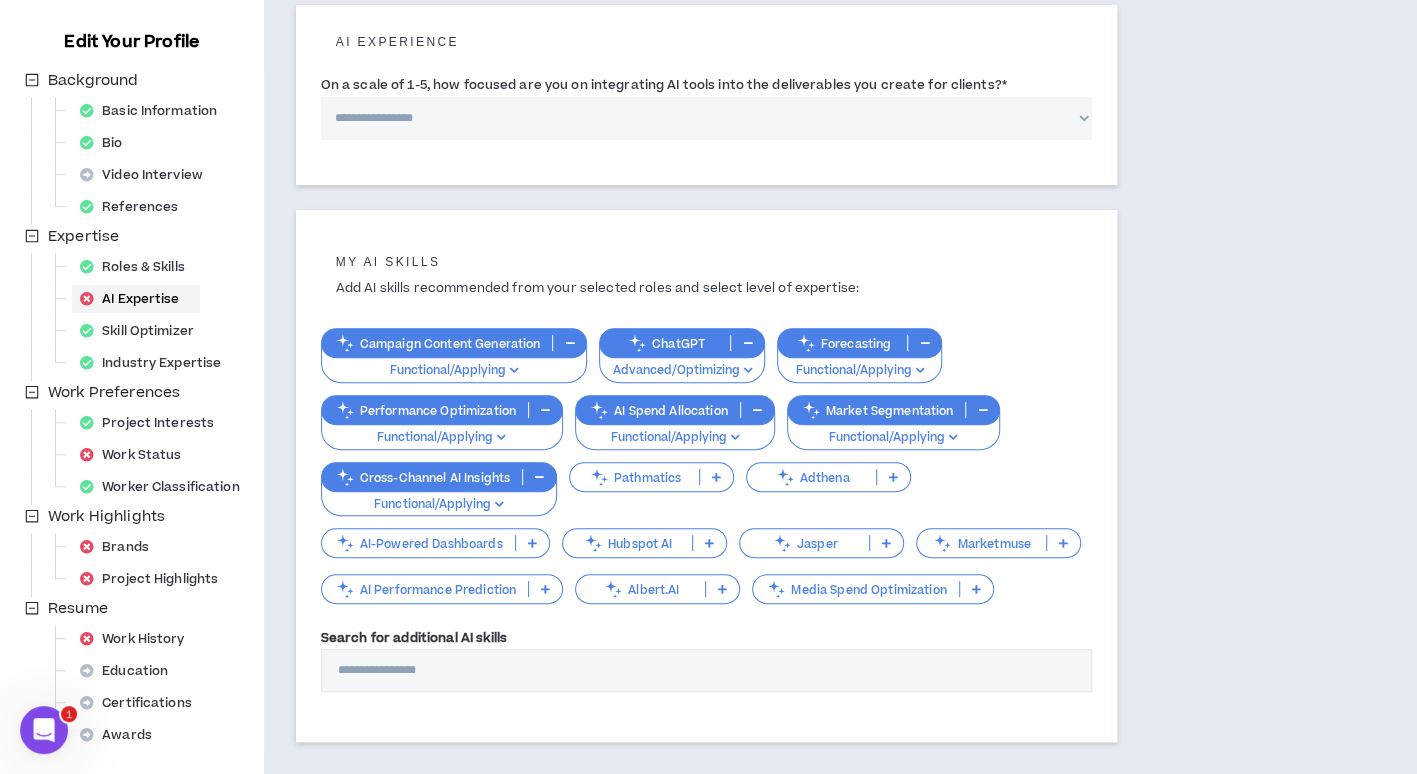 scroll, scrollTop: 262, scrollLeft: 0, axis: vertical 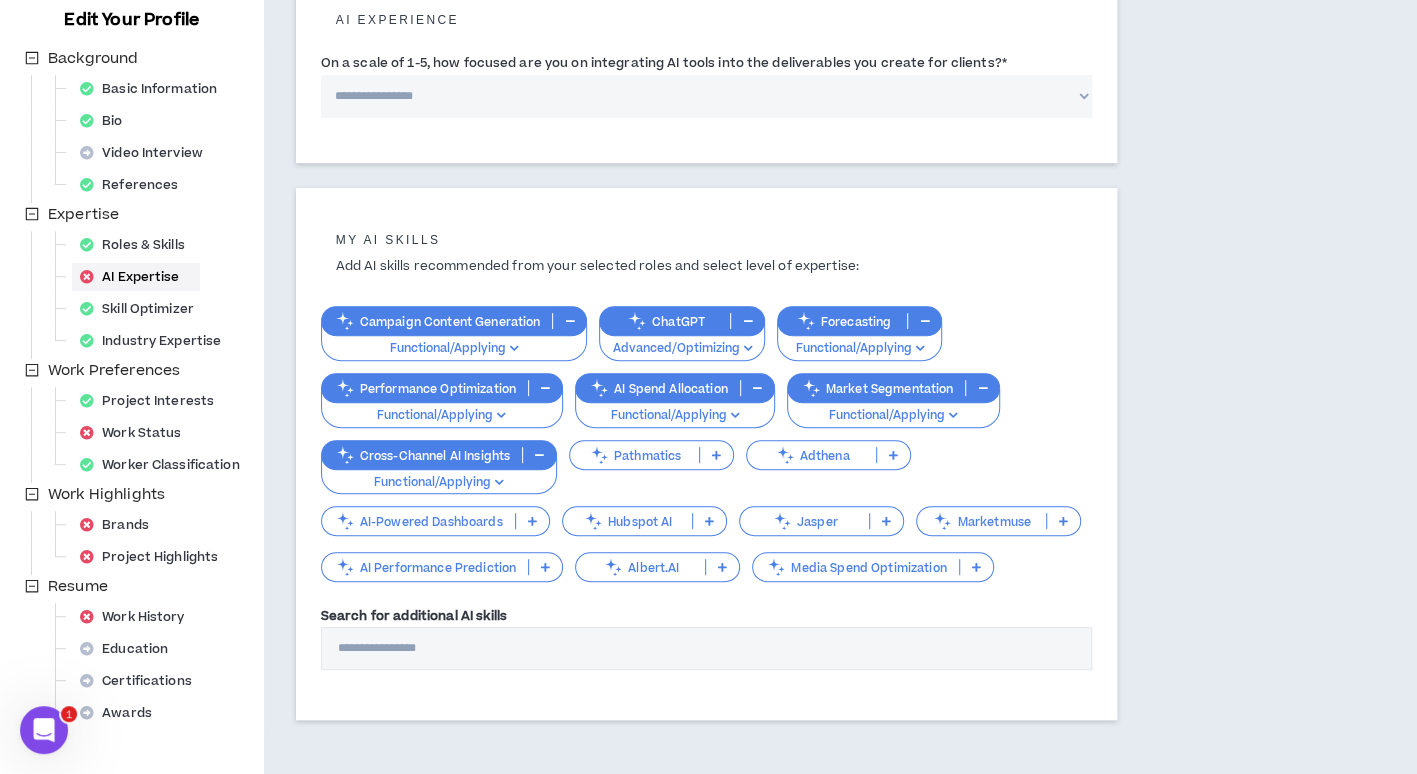 click at bounding box center [976, 567] 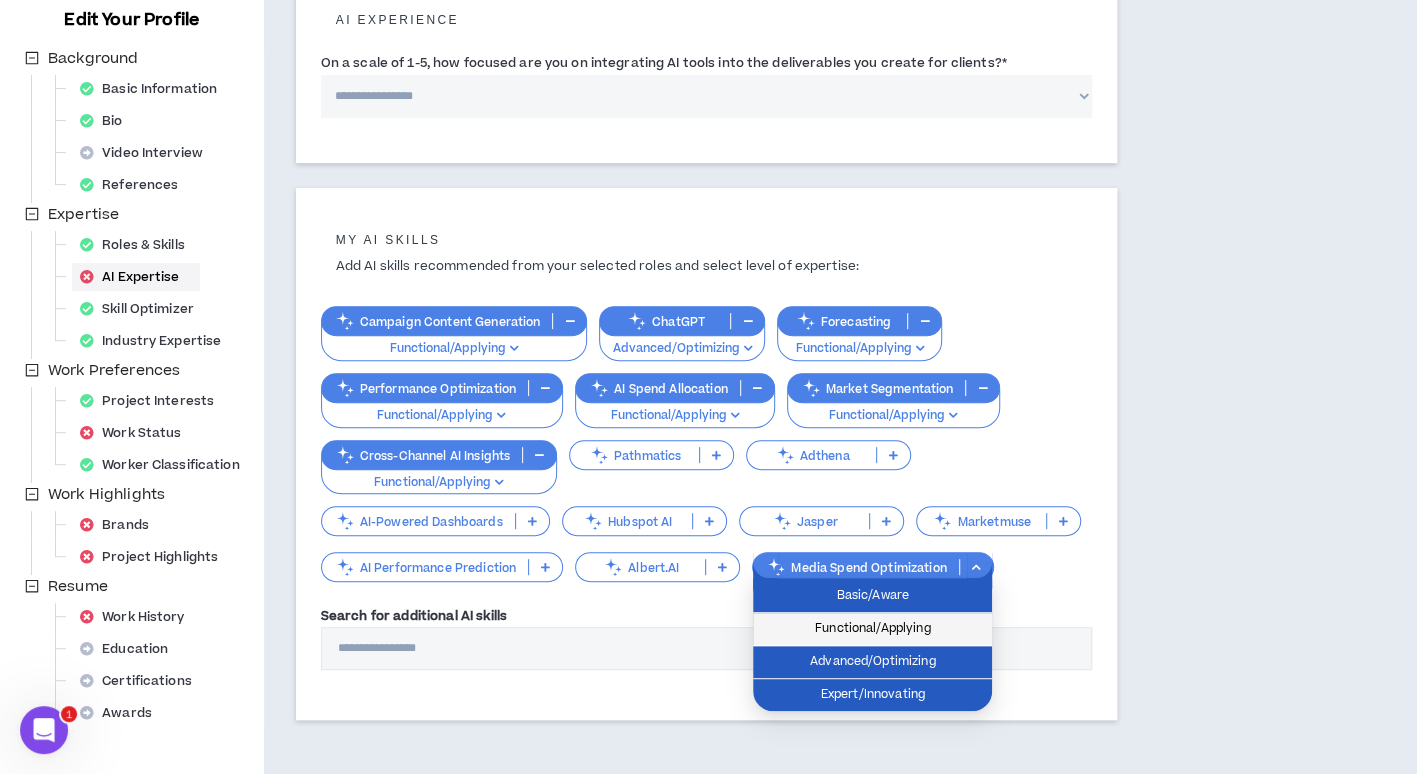 click on "Functional/Applying" at bounding box center [872, 629] 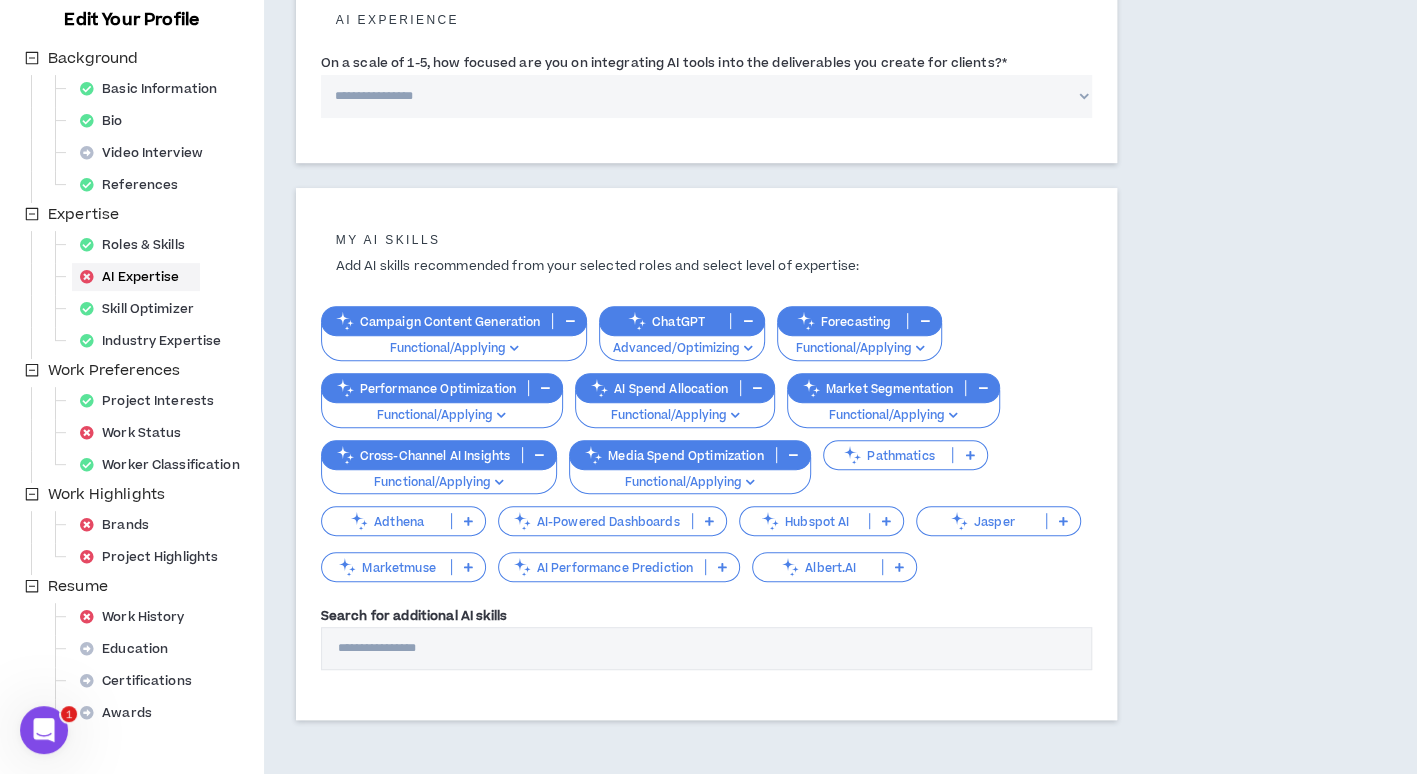 click at bounding box center [709, 521] 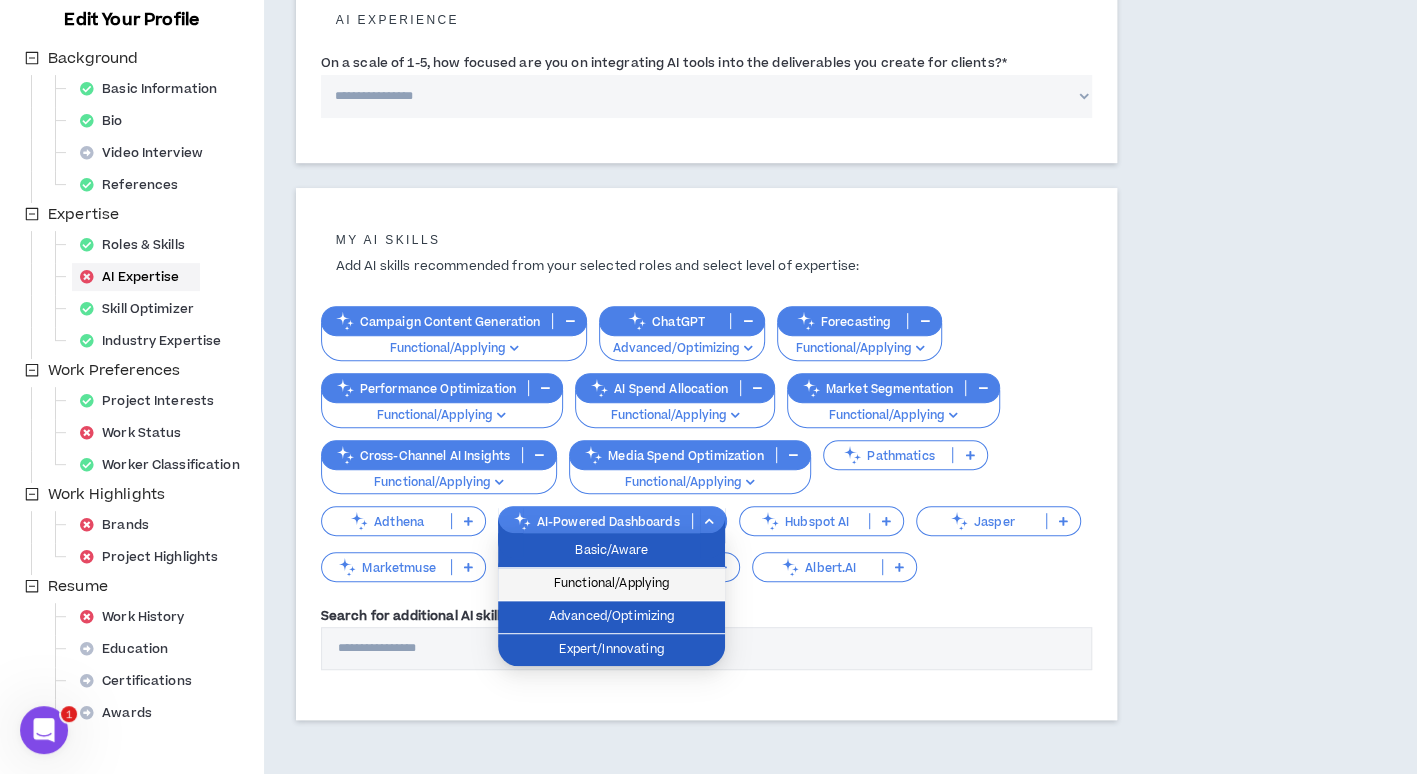 click on "Functional/Applying" at bounding box center (611, 584) 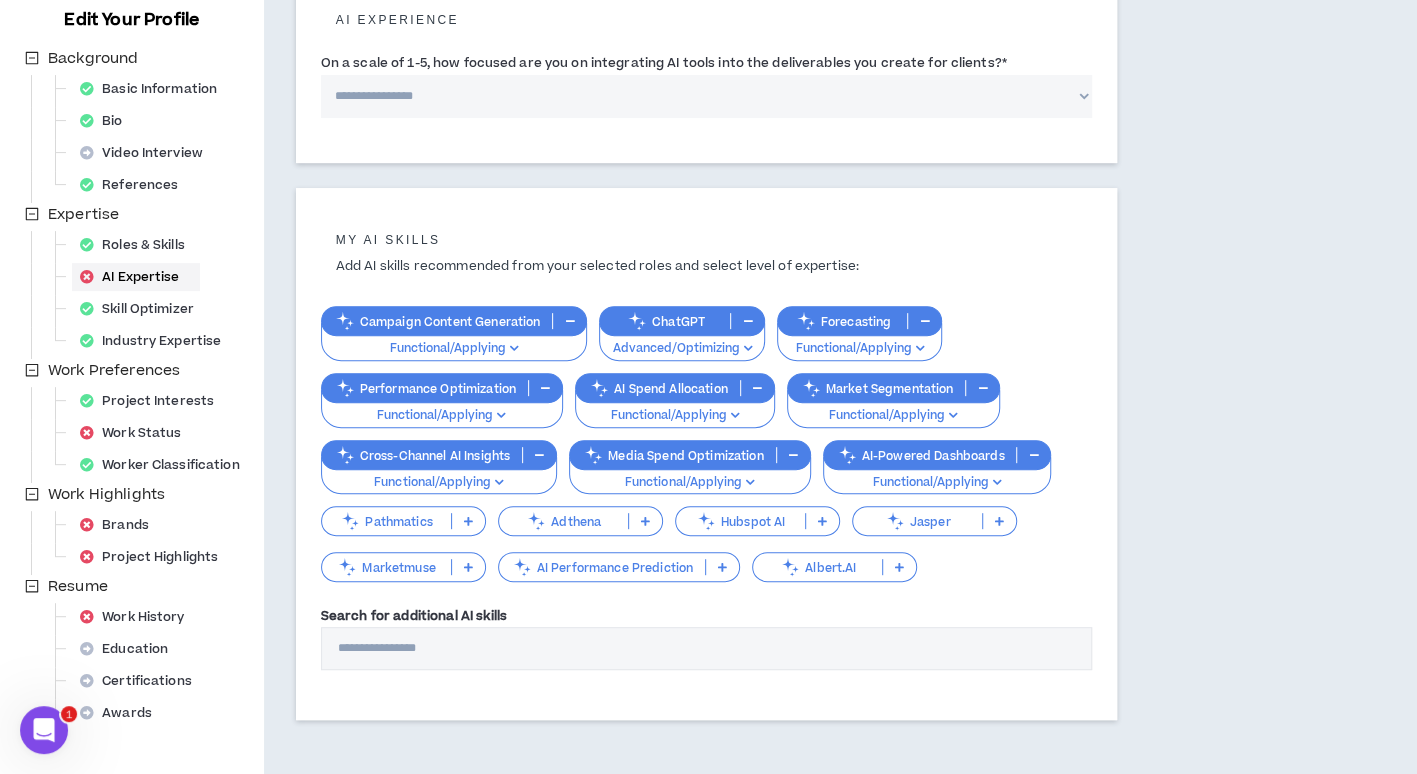 click at bounding box center [899, 567] 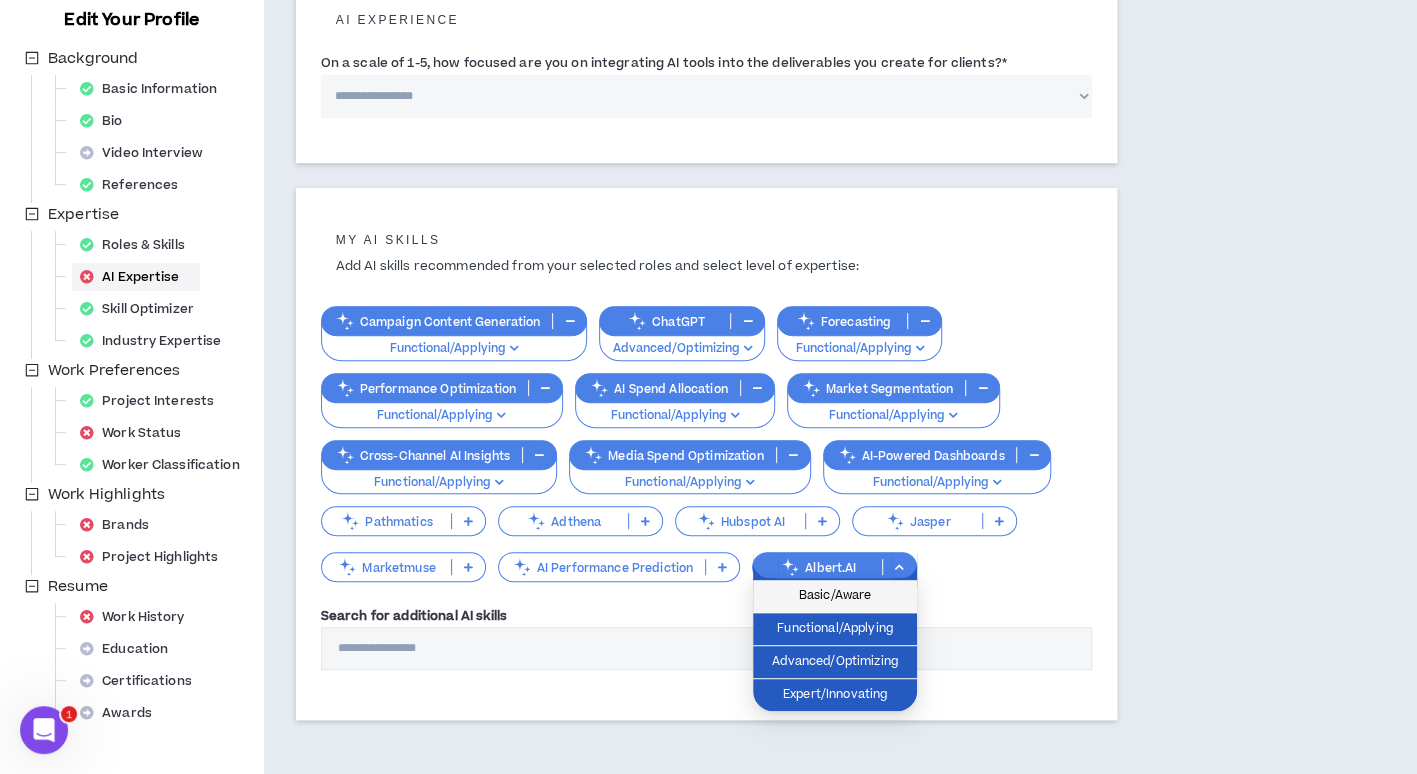 click on "Basic/Aware" at bounding box center (835, 596) 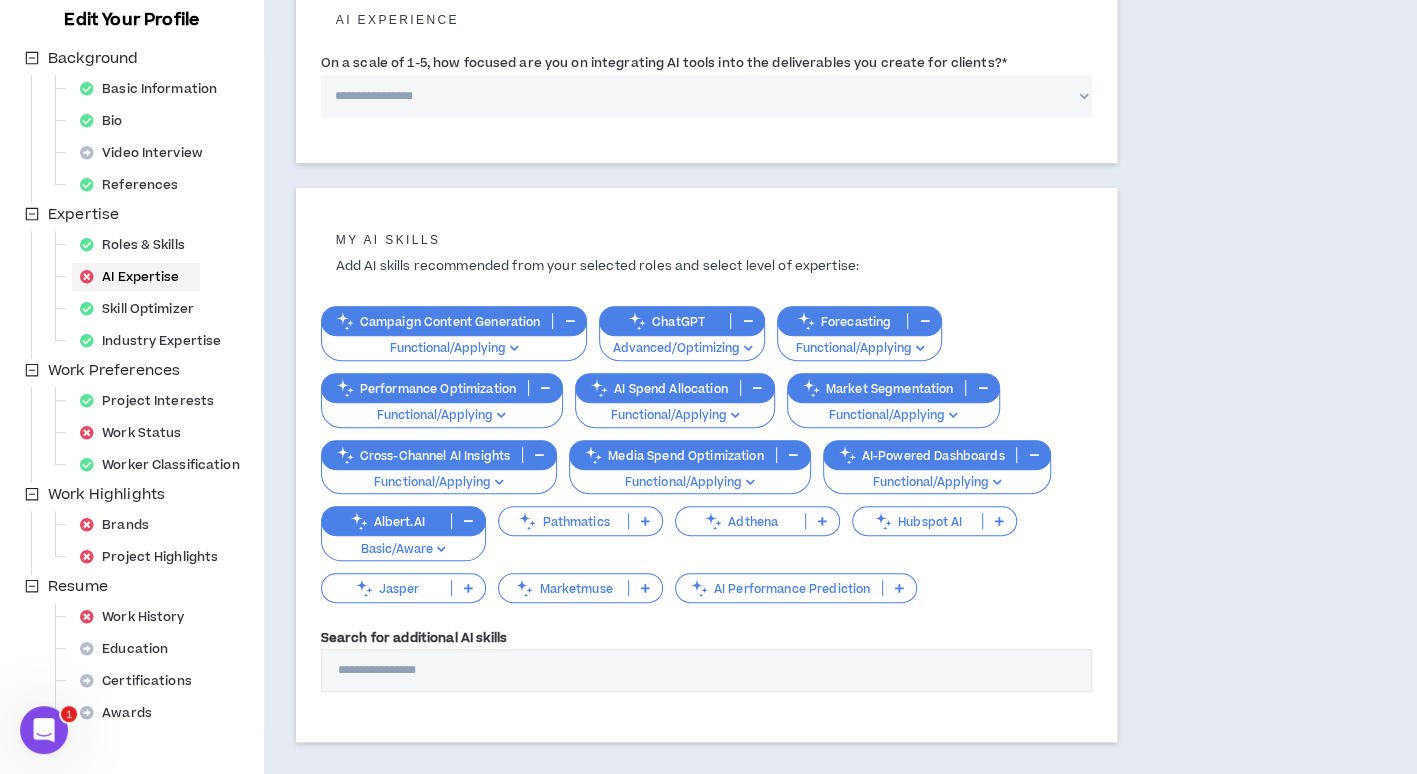 click at bounding box center (645, 588) 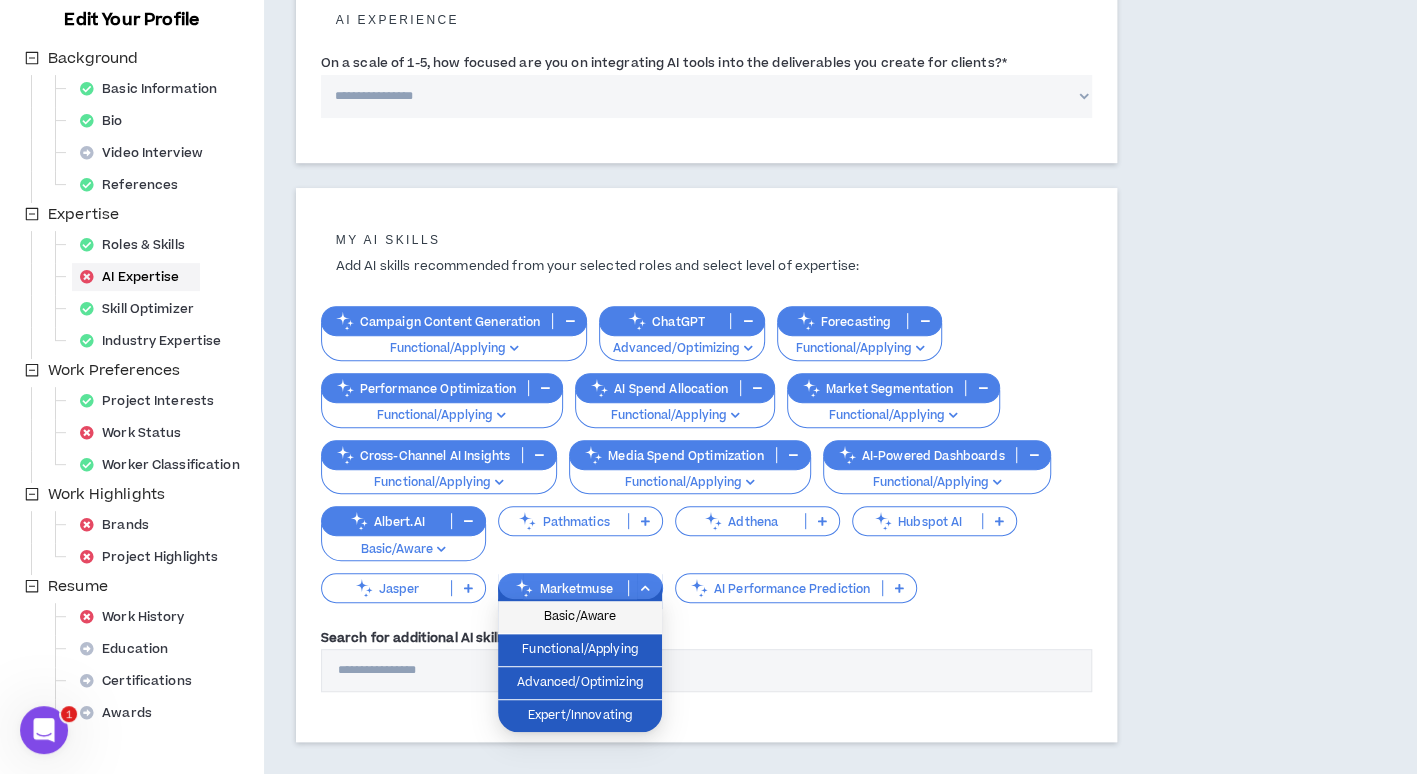 click on "Basic/Aware" at bounding box center (580, 617) 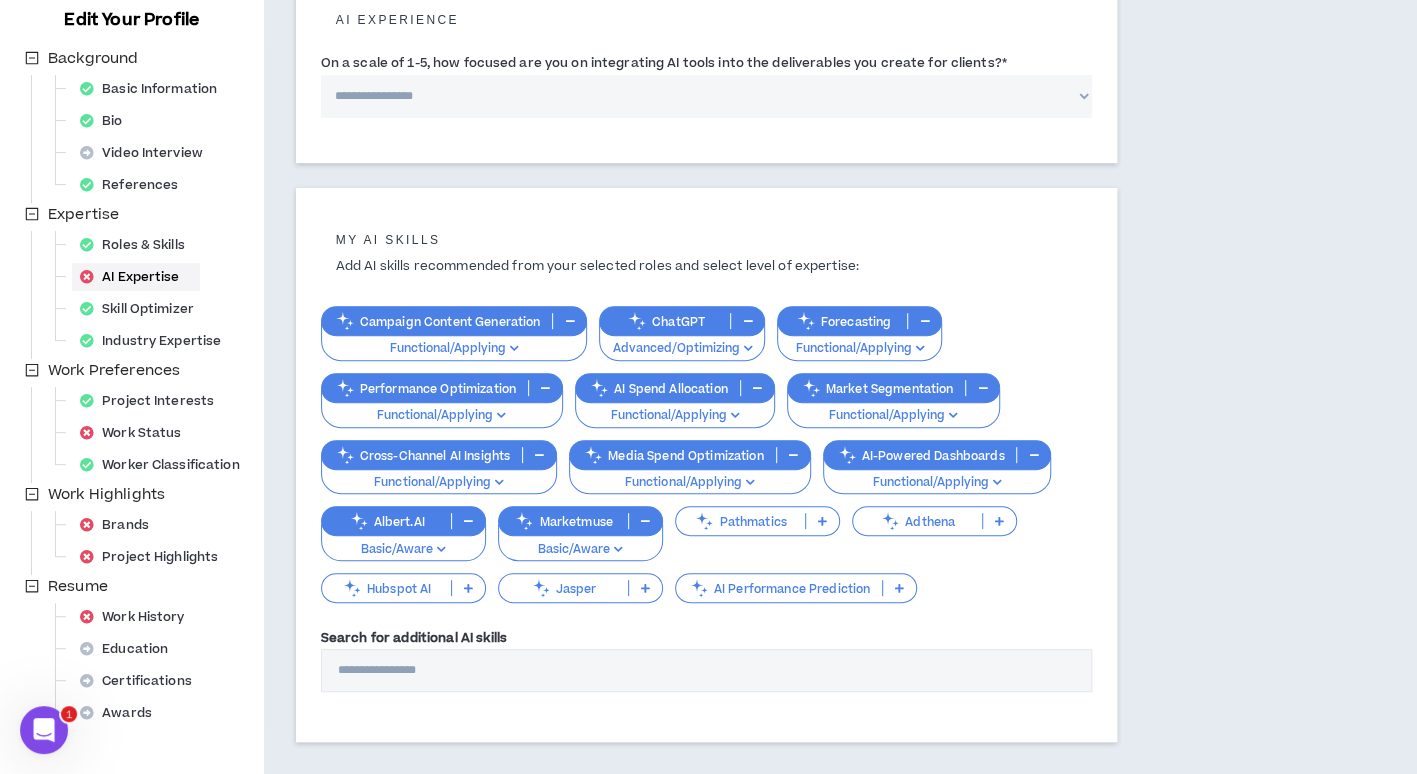 click at bounding box center [999, 521] 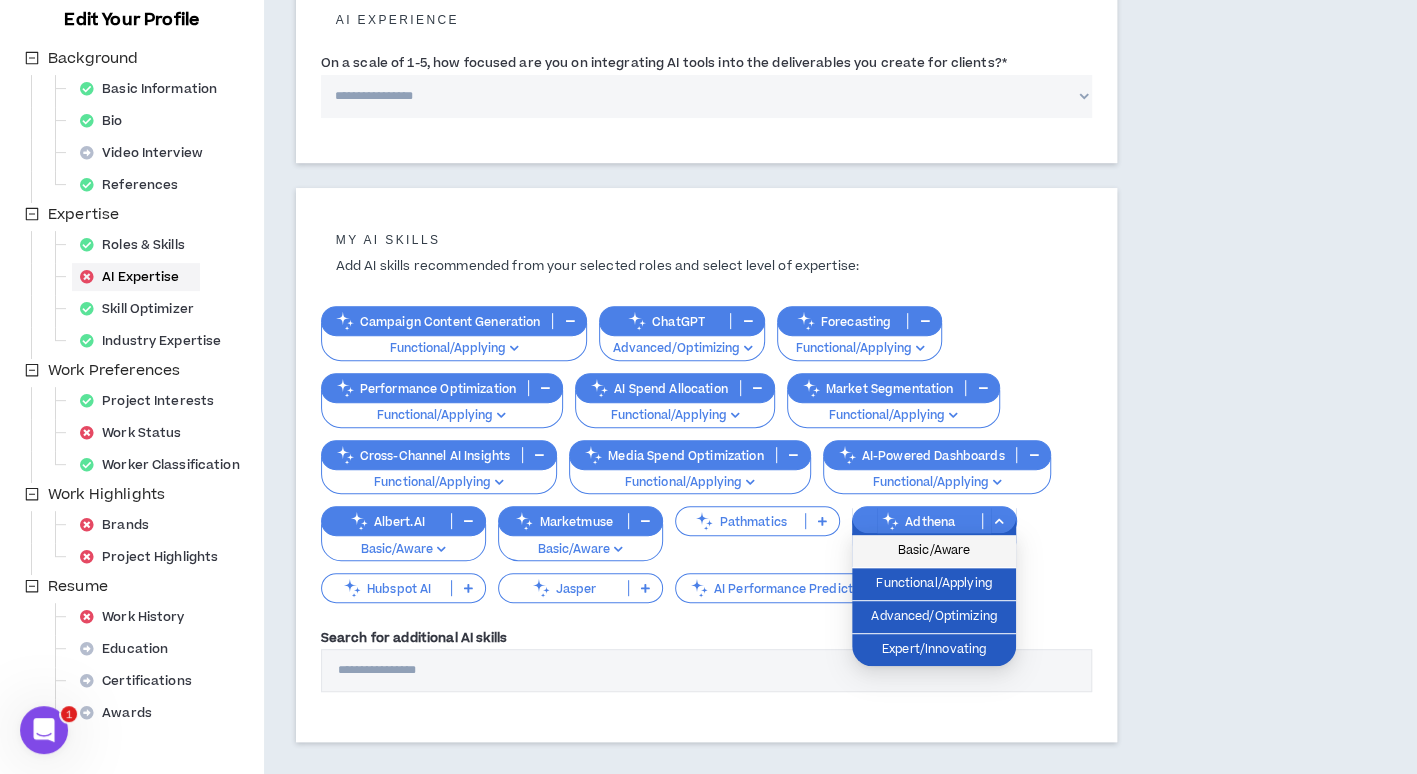 click on "Basic/Aware" at bounding box center [934, 551] 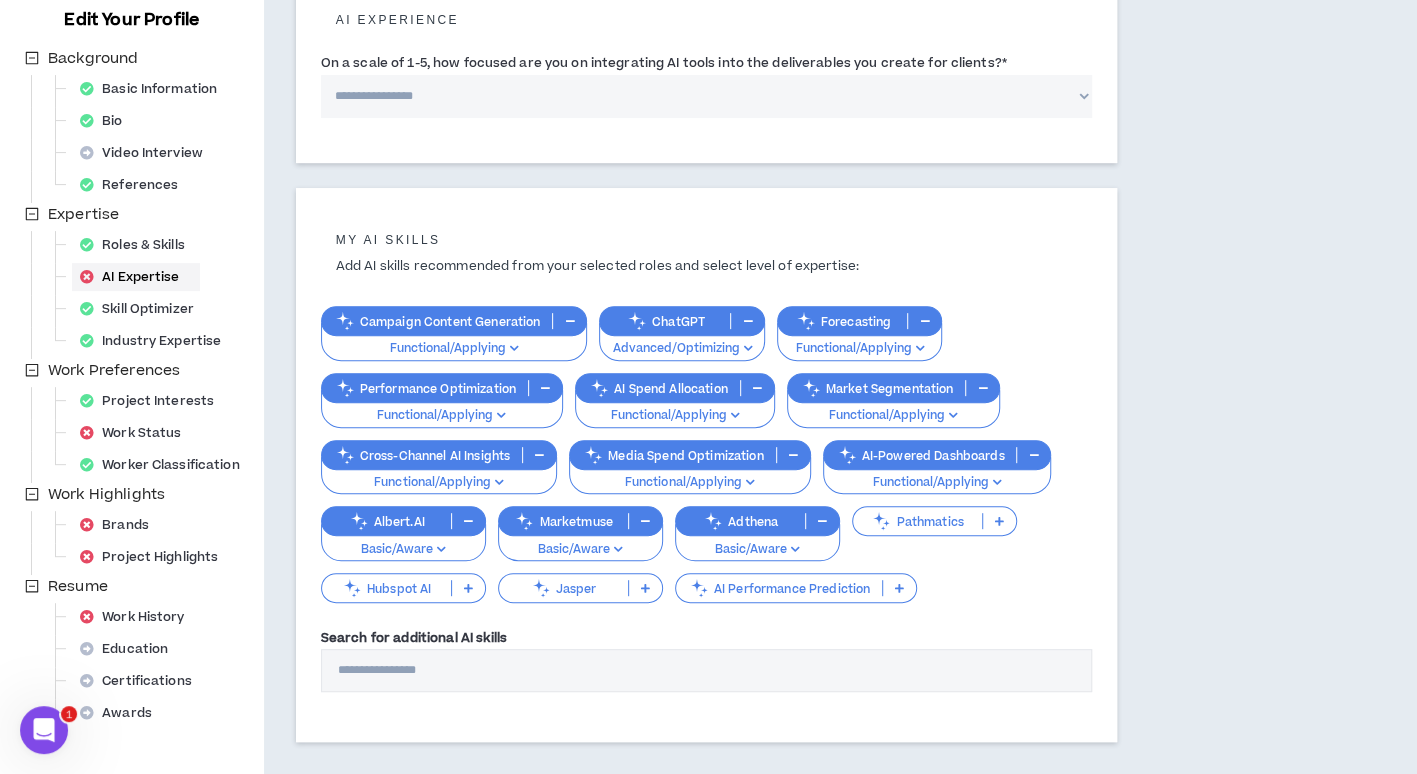 click at bounding box center [468, 588] 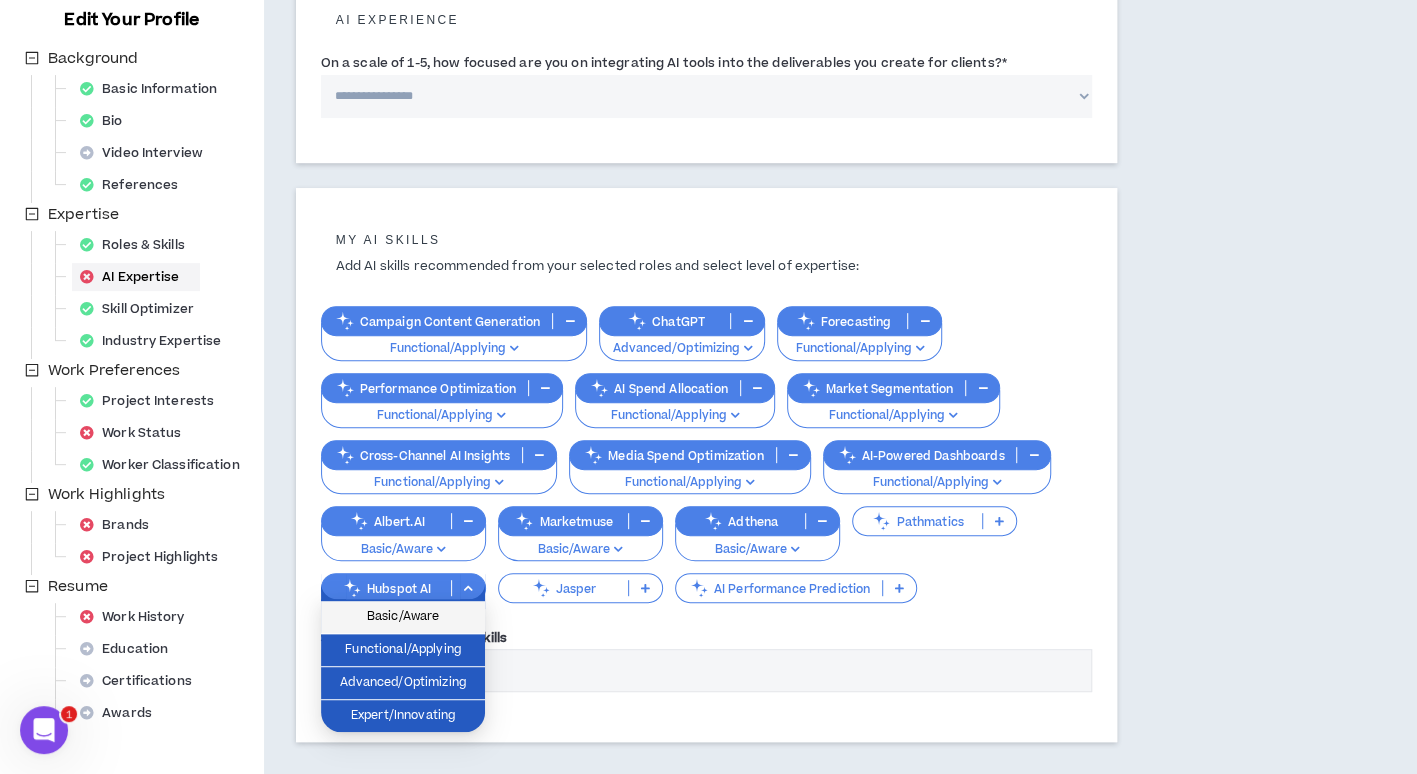 click on "Basic/Aware" at bounding box center (403, 617) 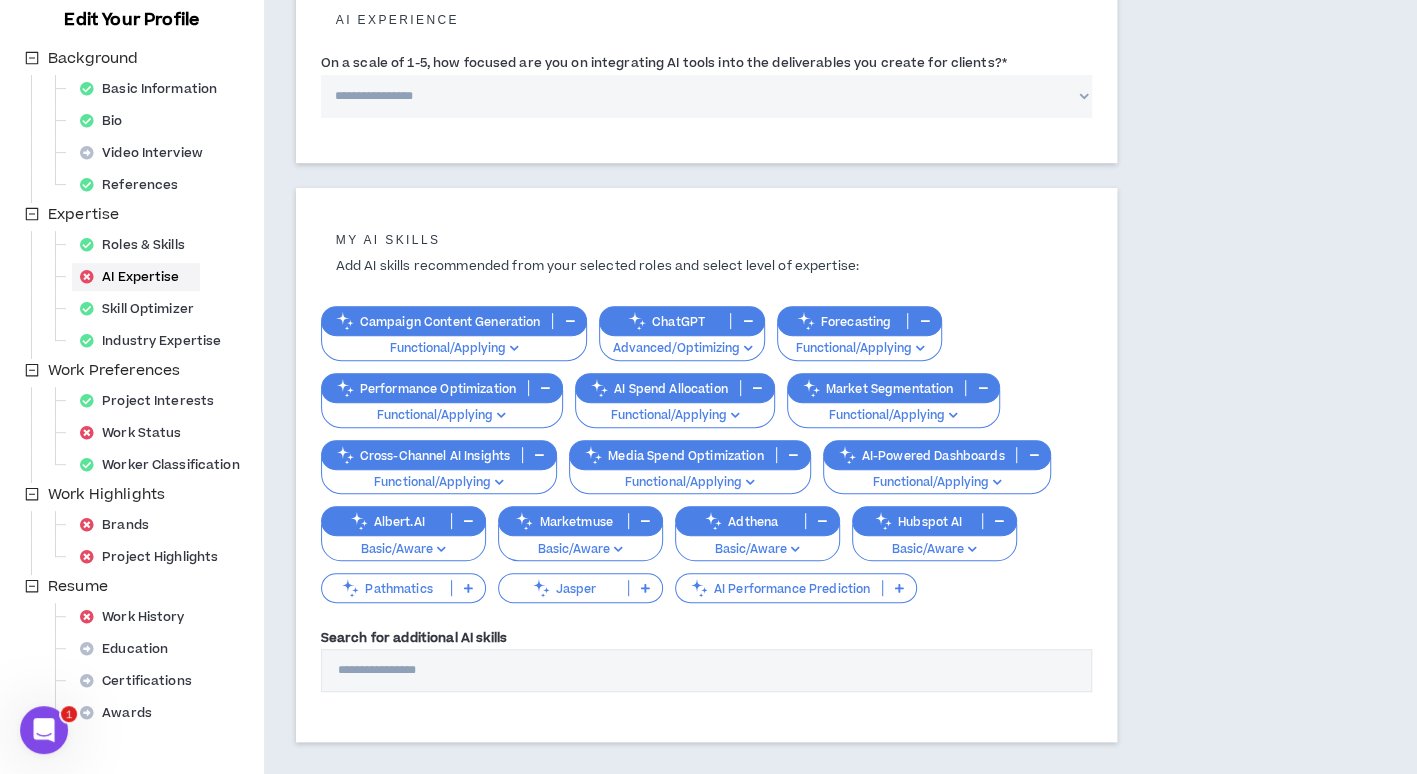 click at bounding box center (645, 588) 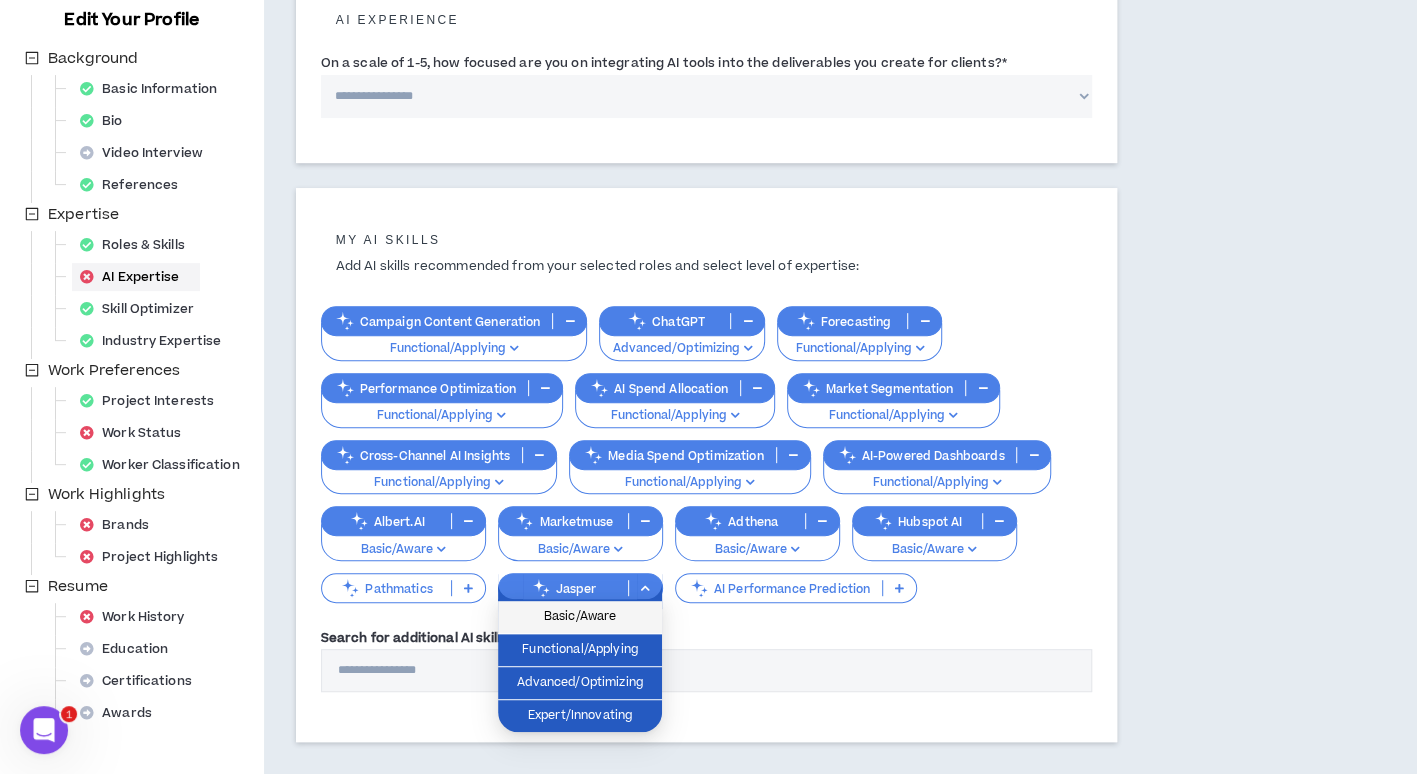 click on "Basic/Aware" at bounding box center [580, 617] 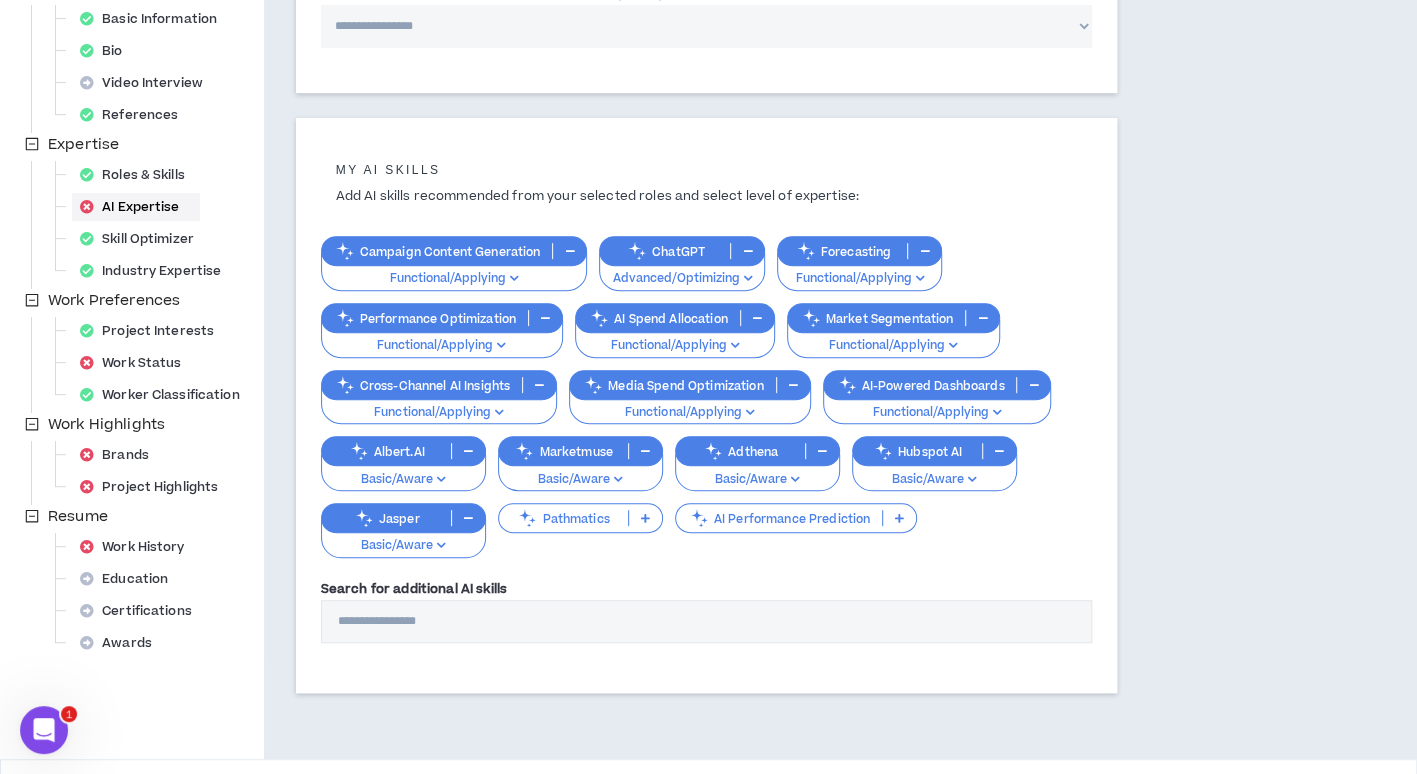 scroll, scrollTop: 392, scrollLeft: 0, axis: vertical 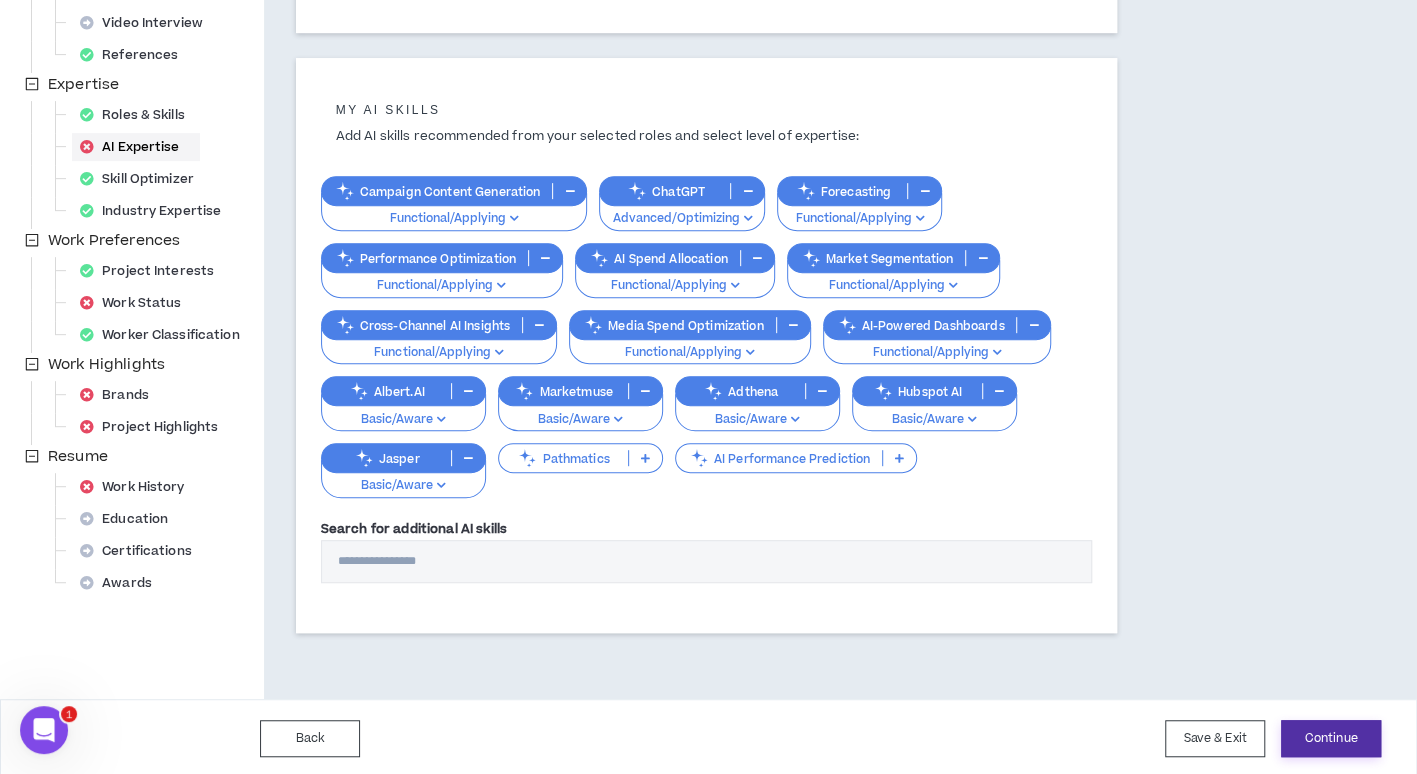 click on "Continue" at bounding box center [1331, 738] 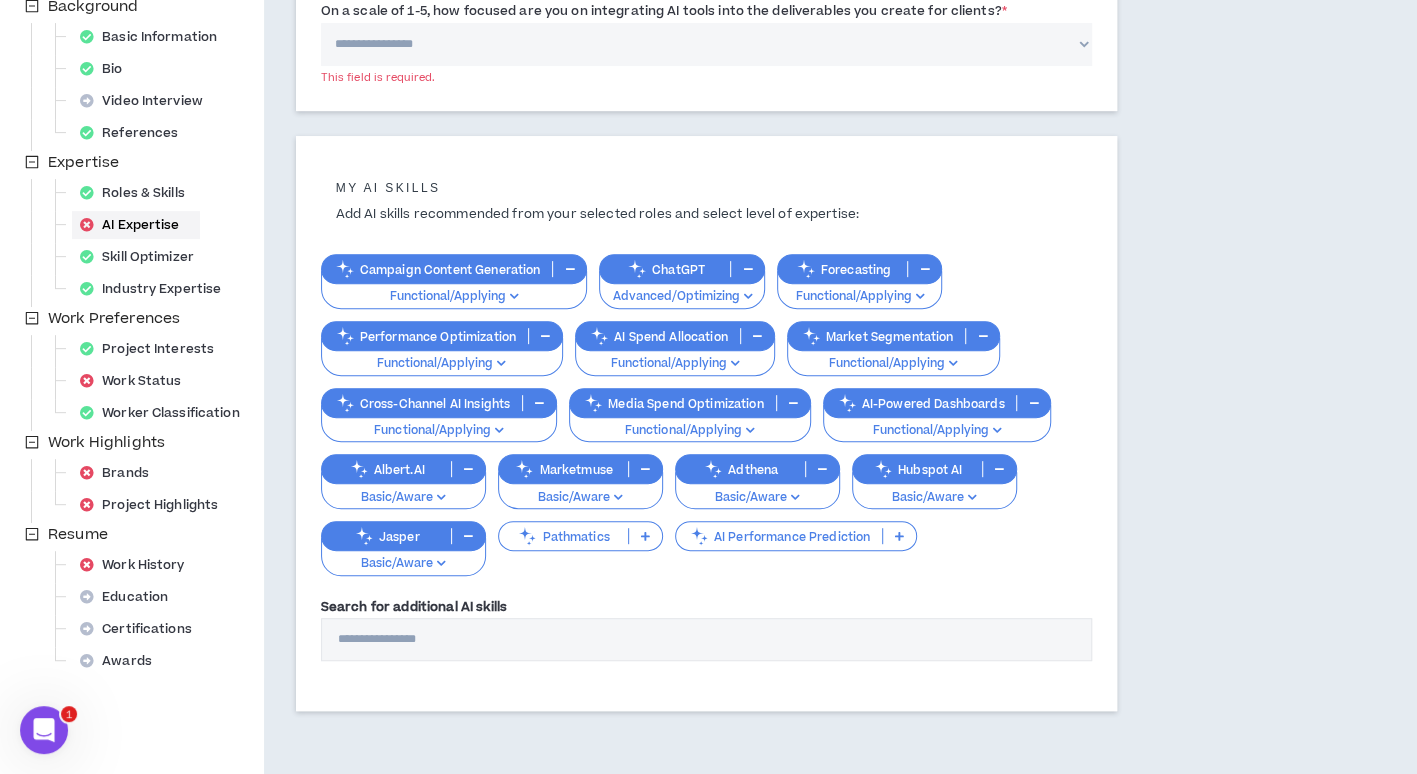 scroll, scrollTop: 114, scrollLeft: 0, axis: vertical 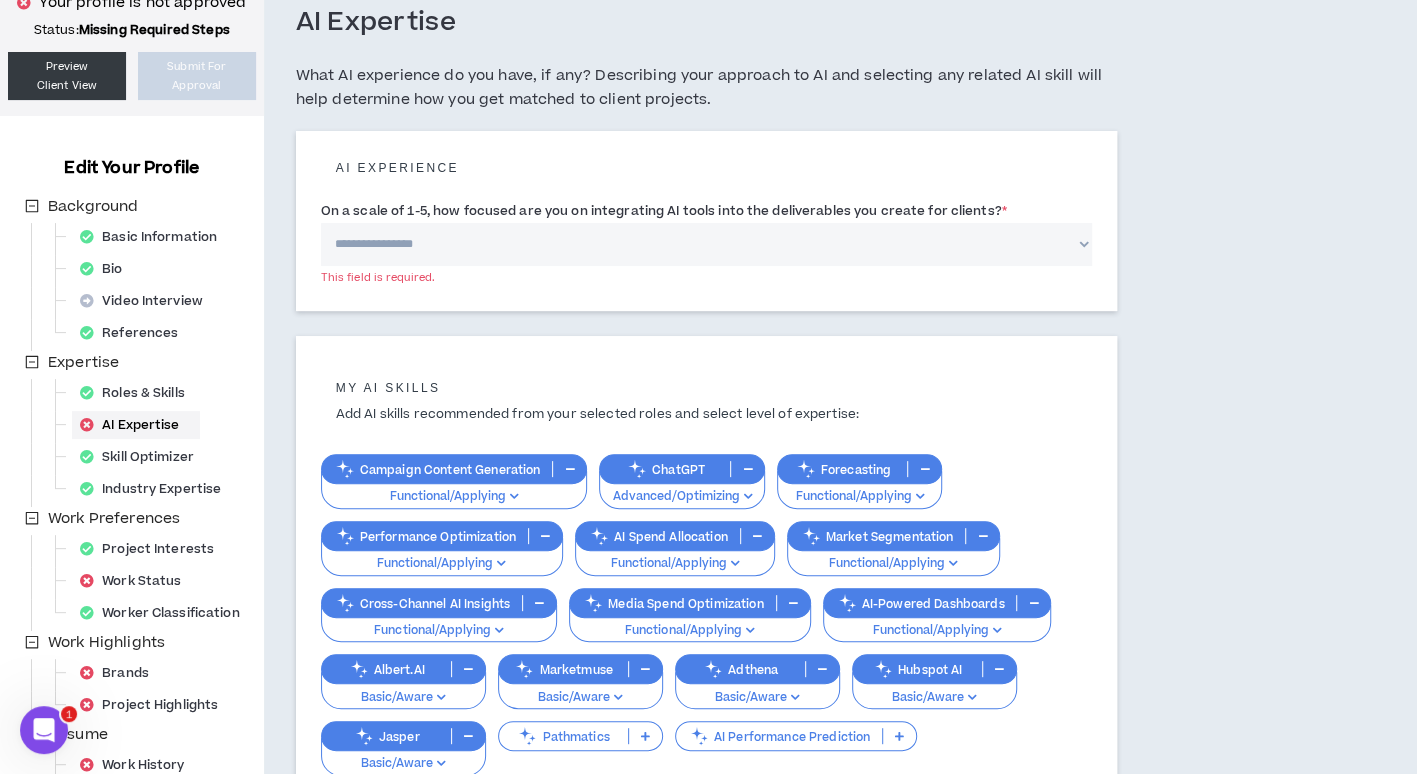 click on "**********" at bounding box center (707, 244) 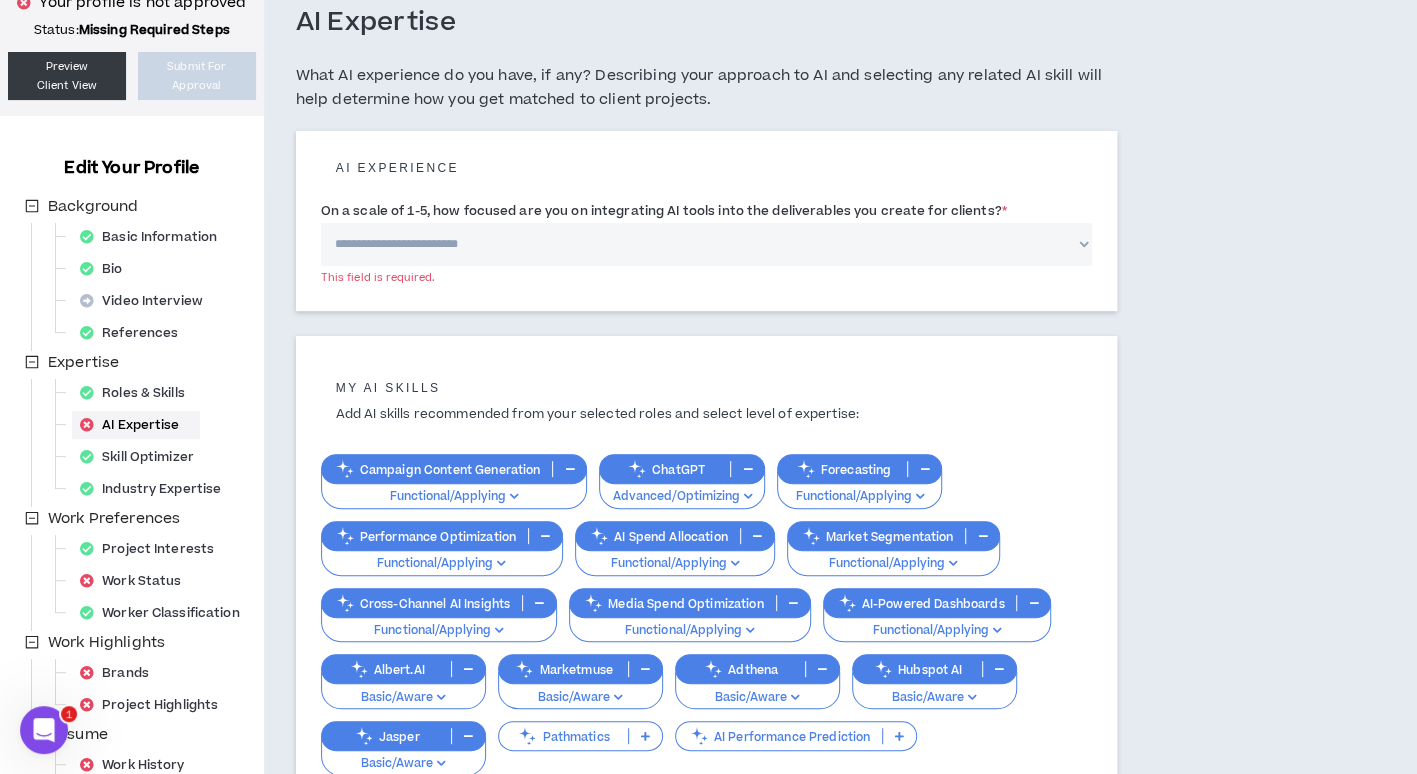 click on "**********" at bounding box center (707, 244) 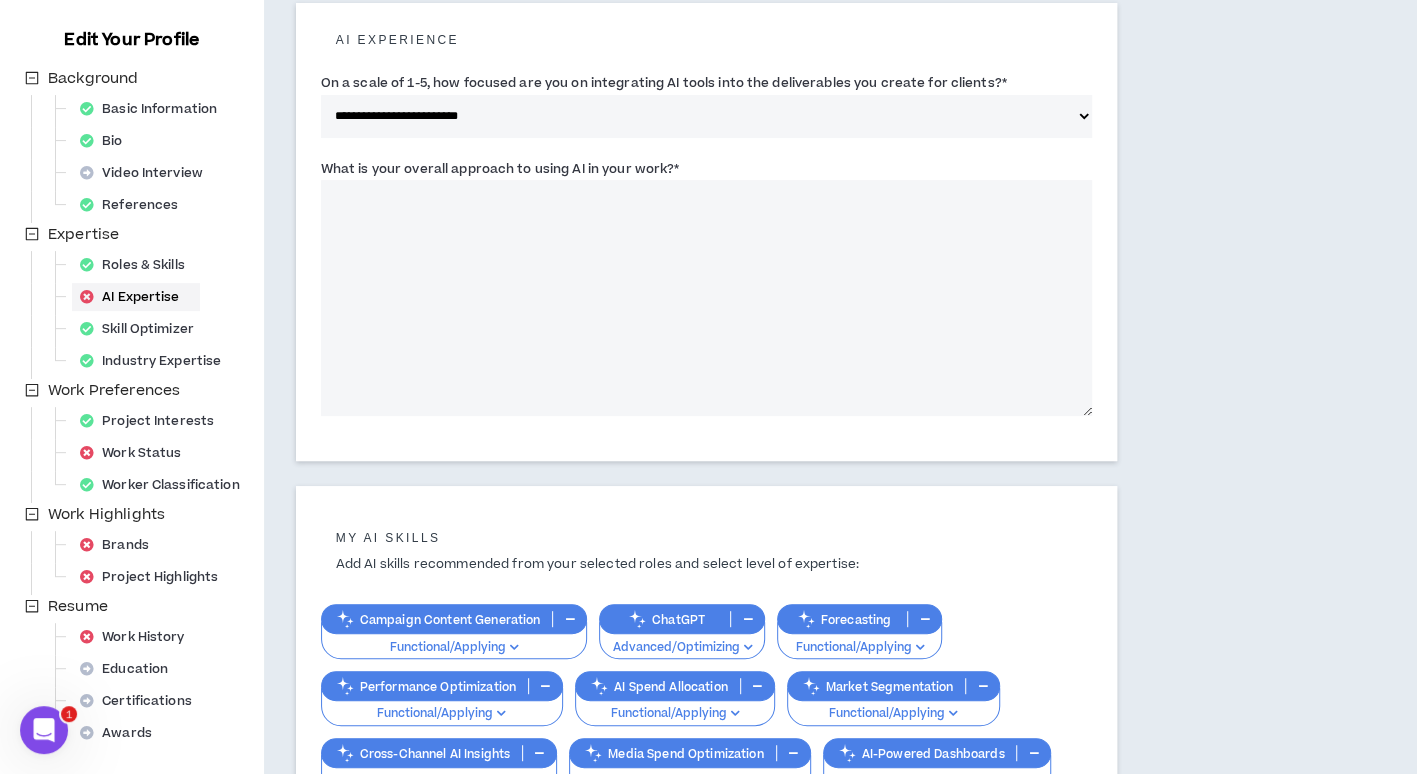scroll, scrollTop: 214, scrollLeft: 0, axis: vertical 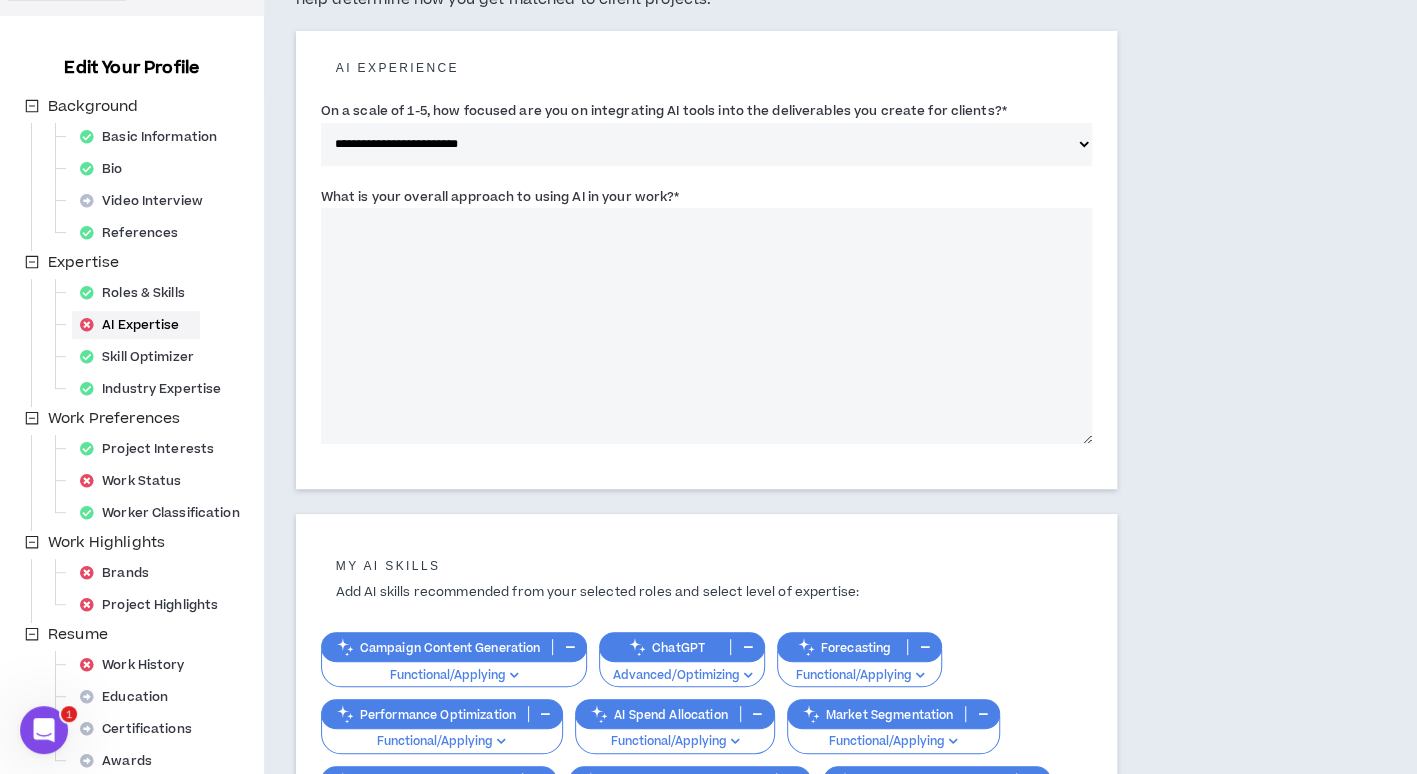 click on "What is your overall approach to using AI in your work?  *" at bounding box center [707, 326] 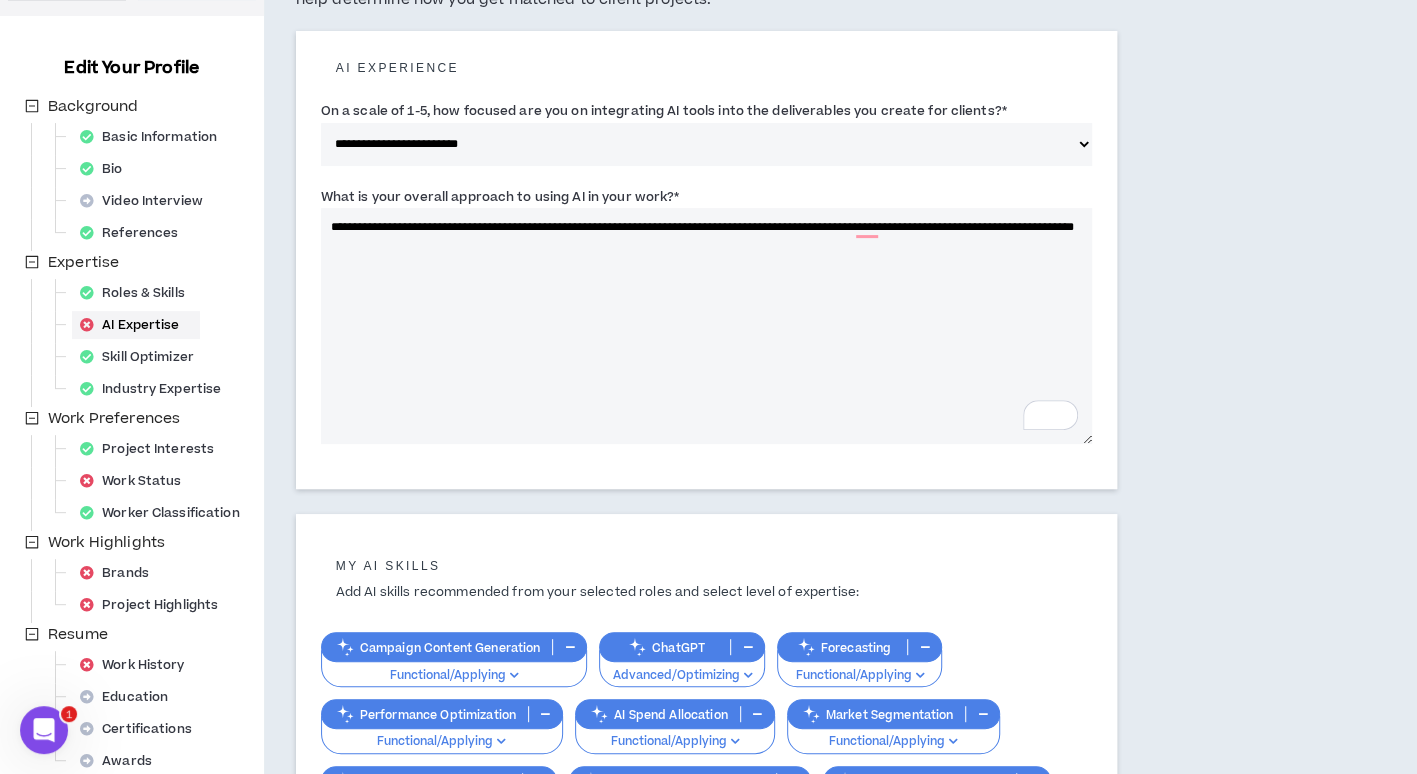 drag, startPoint x: 422, startPoint y: 226, endPoint x: 508, endPoint y: 224, distance: 86.023254 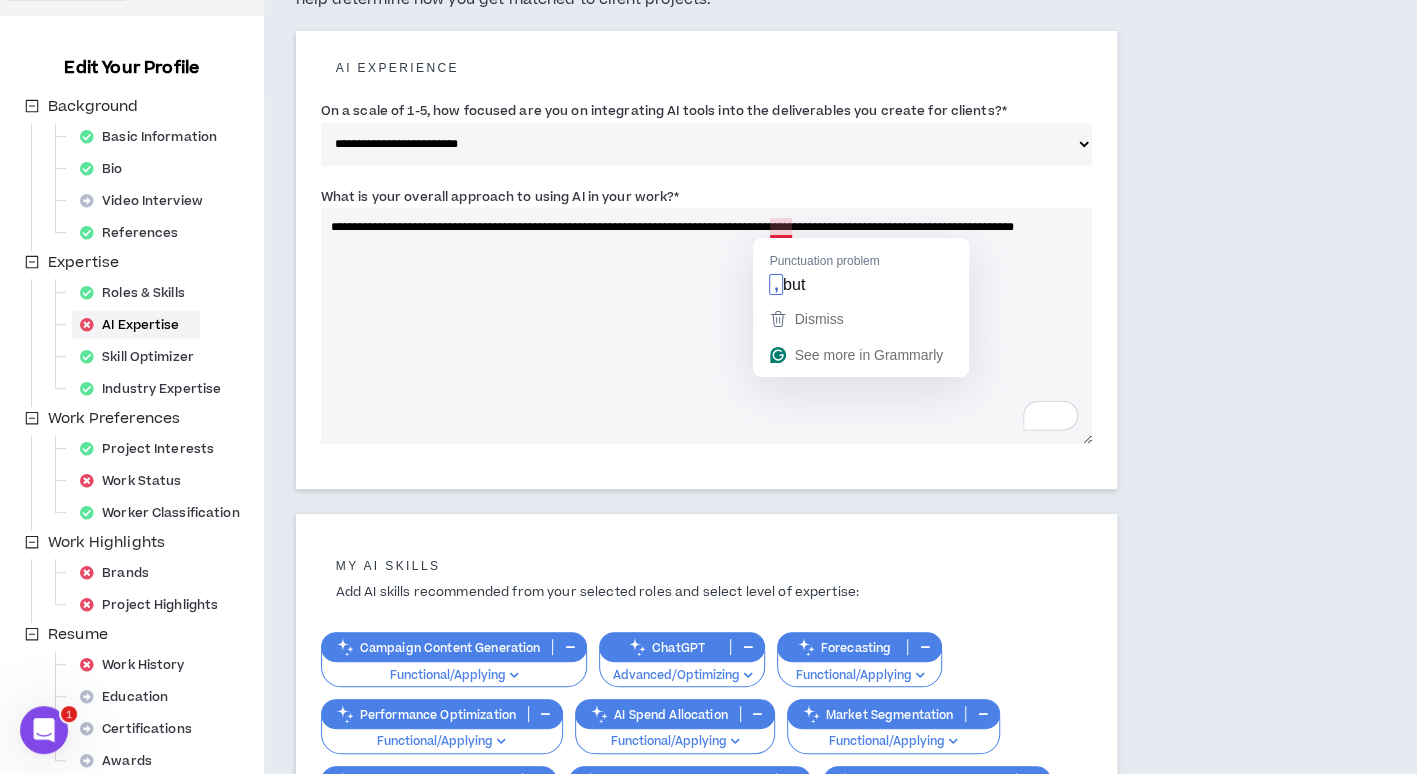 click on "**********" at bounding box center (706, 326) 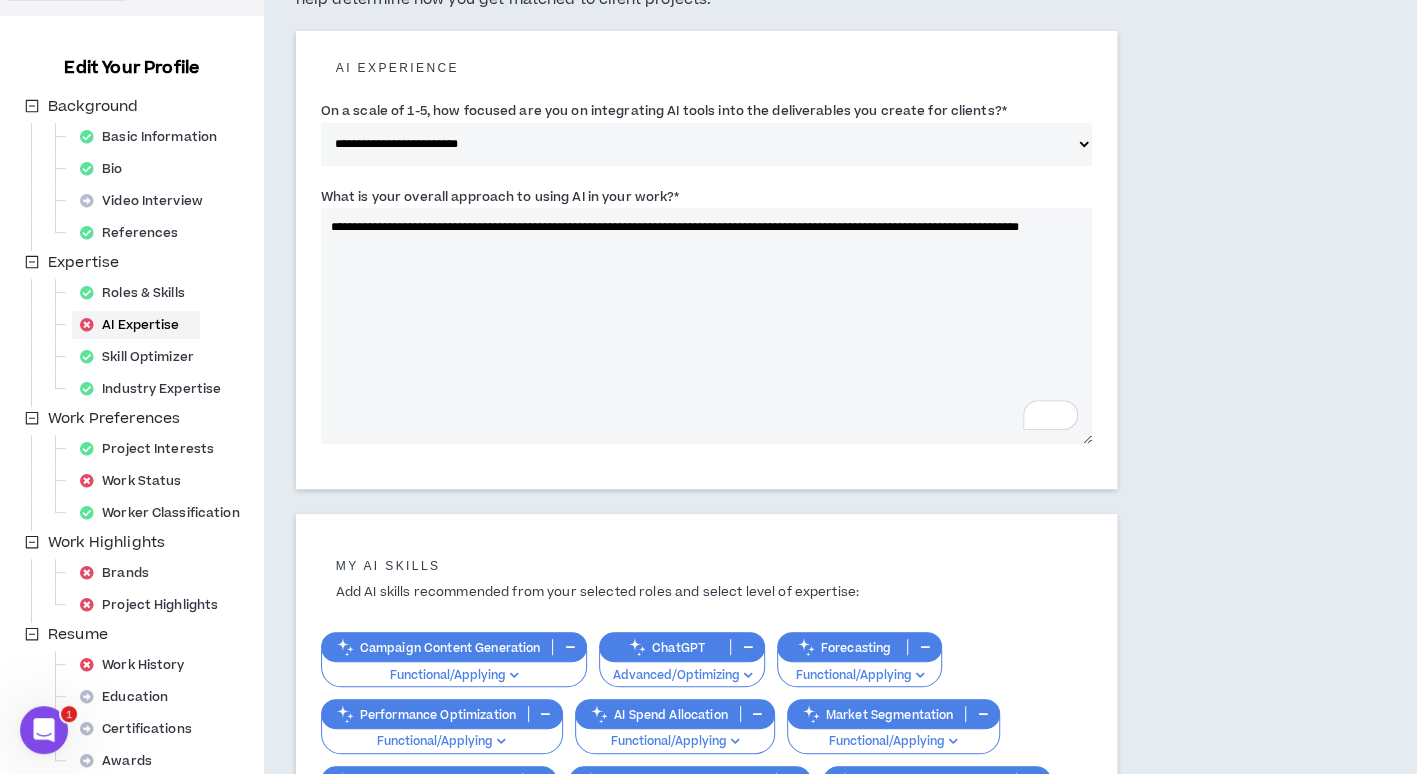 drag, startPoint x: 403, startPoint y: 245, endPoint x: 416, endPoint y: 246, distance: 13.038404 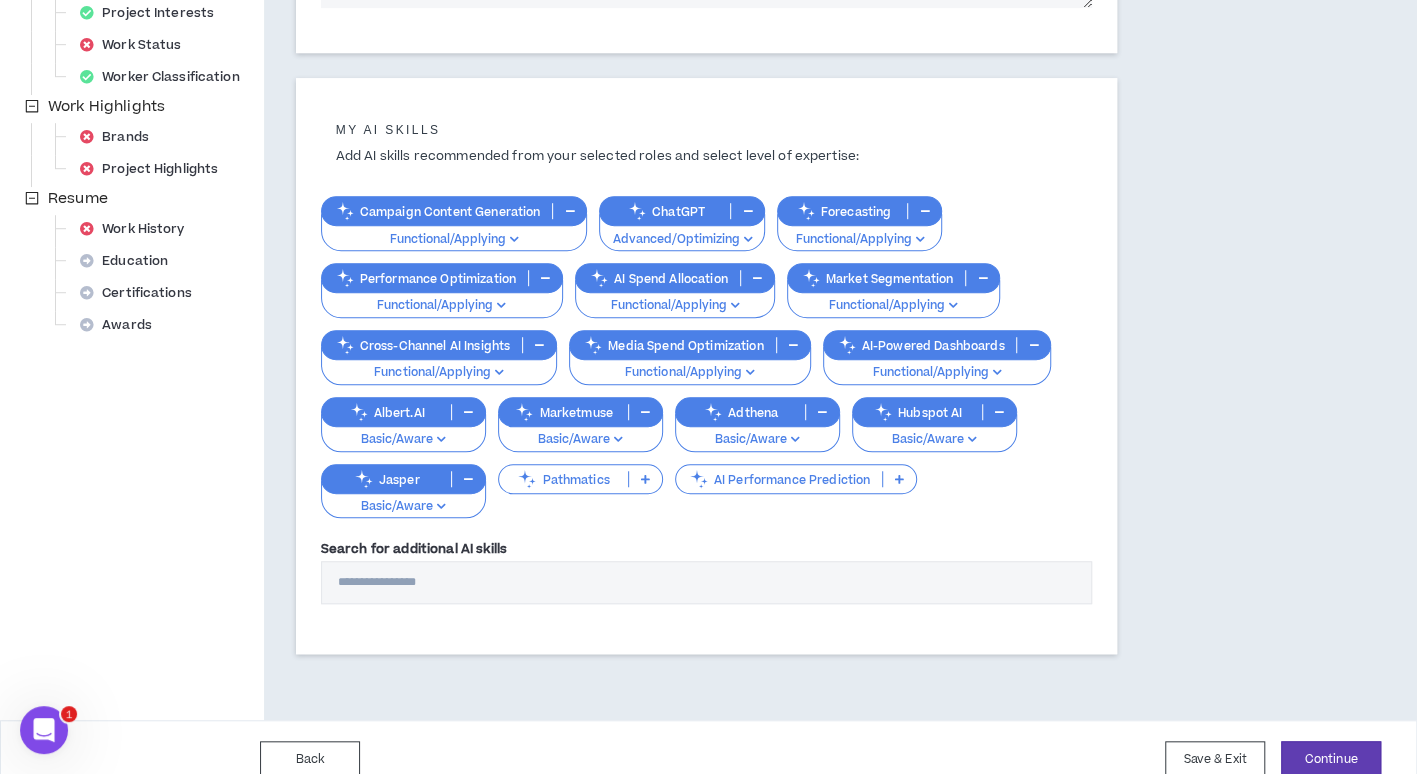 scroll, scrollTop: 670, scrollLeft: 0, axis: vertical 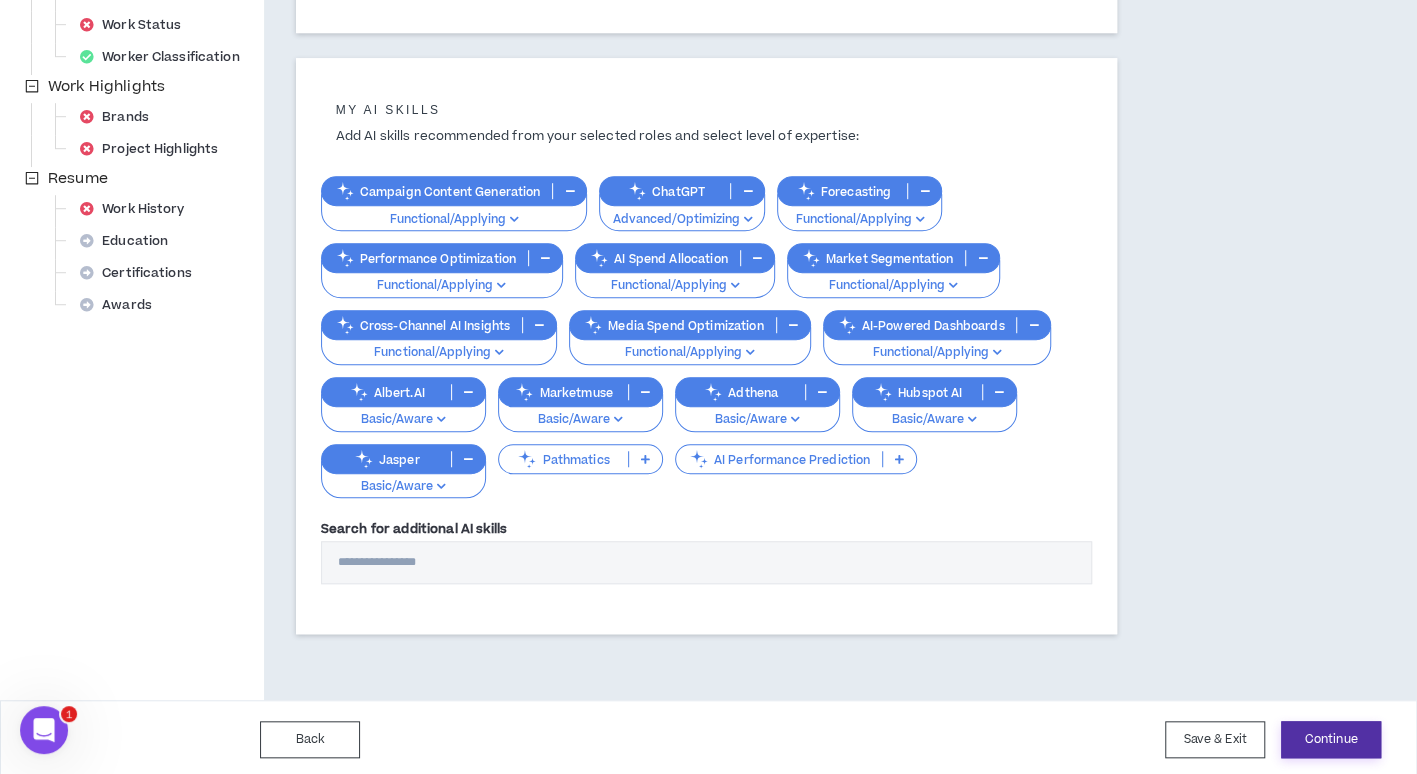 type on "**********" 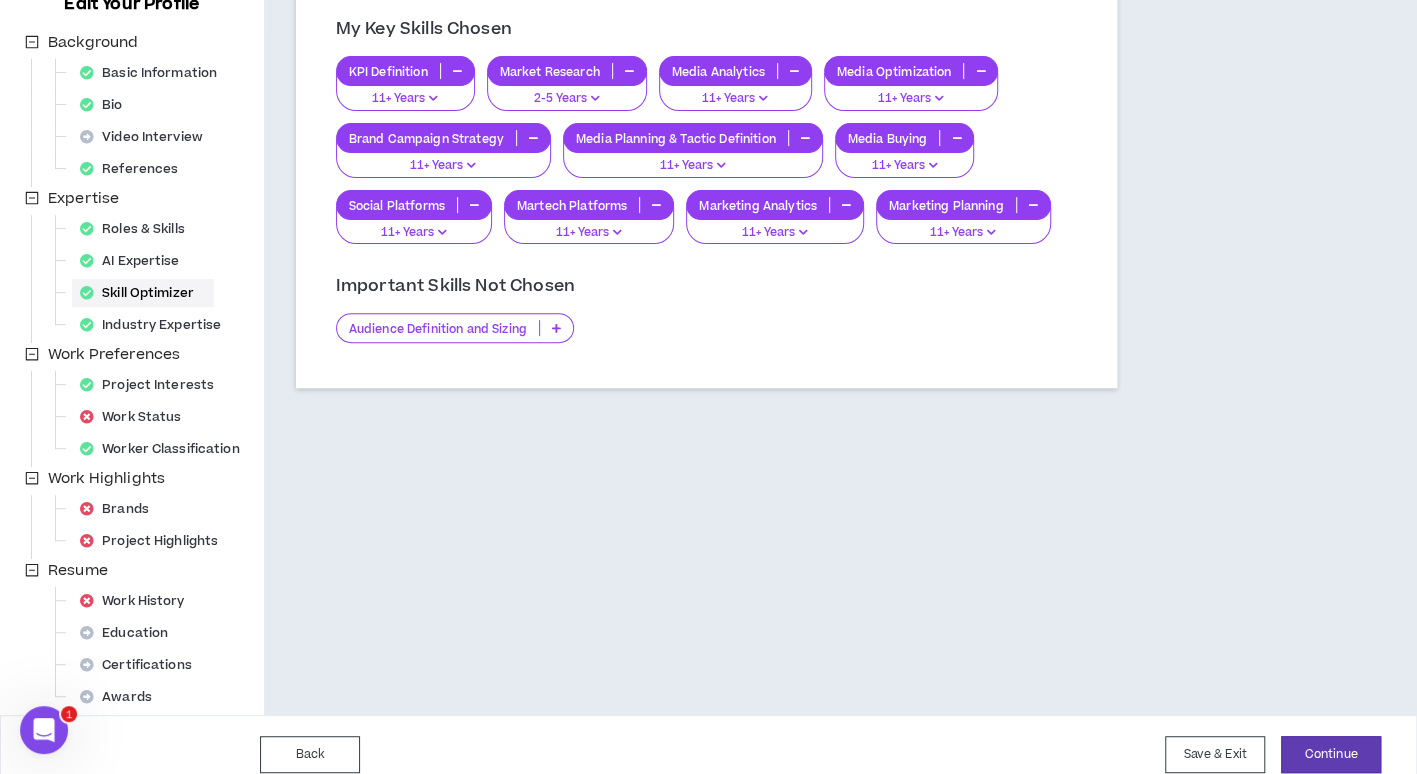 scroll, scrollTop: 296, scrollLeft: 0, axis: vertical 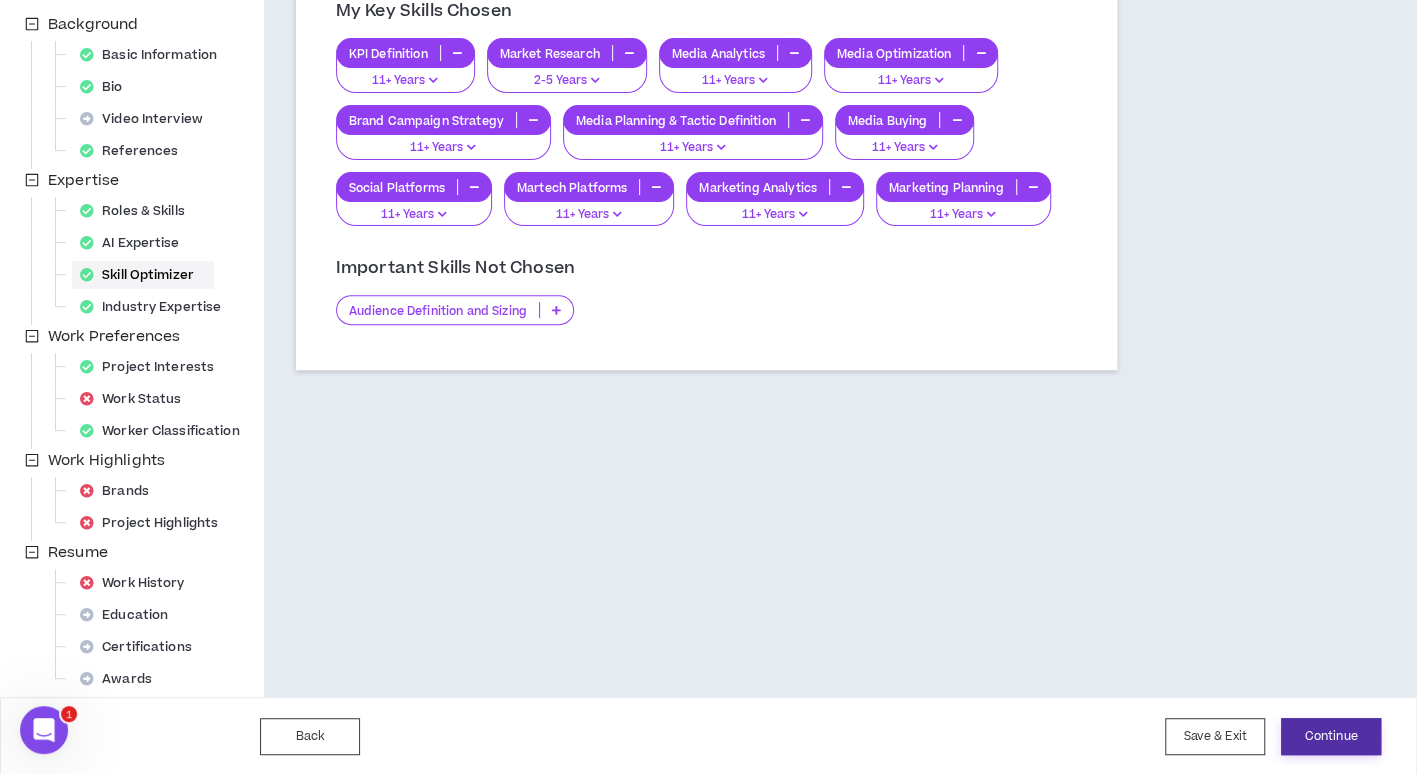 click on "Continue" at bounding box center [1331, 736] 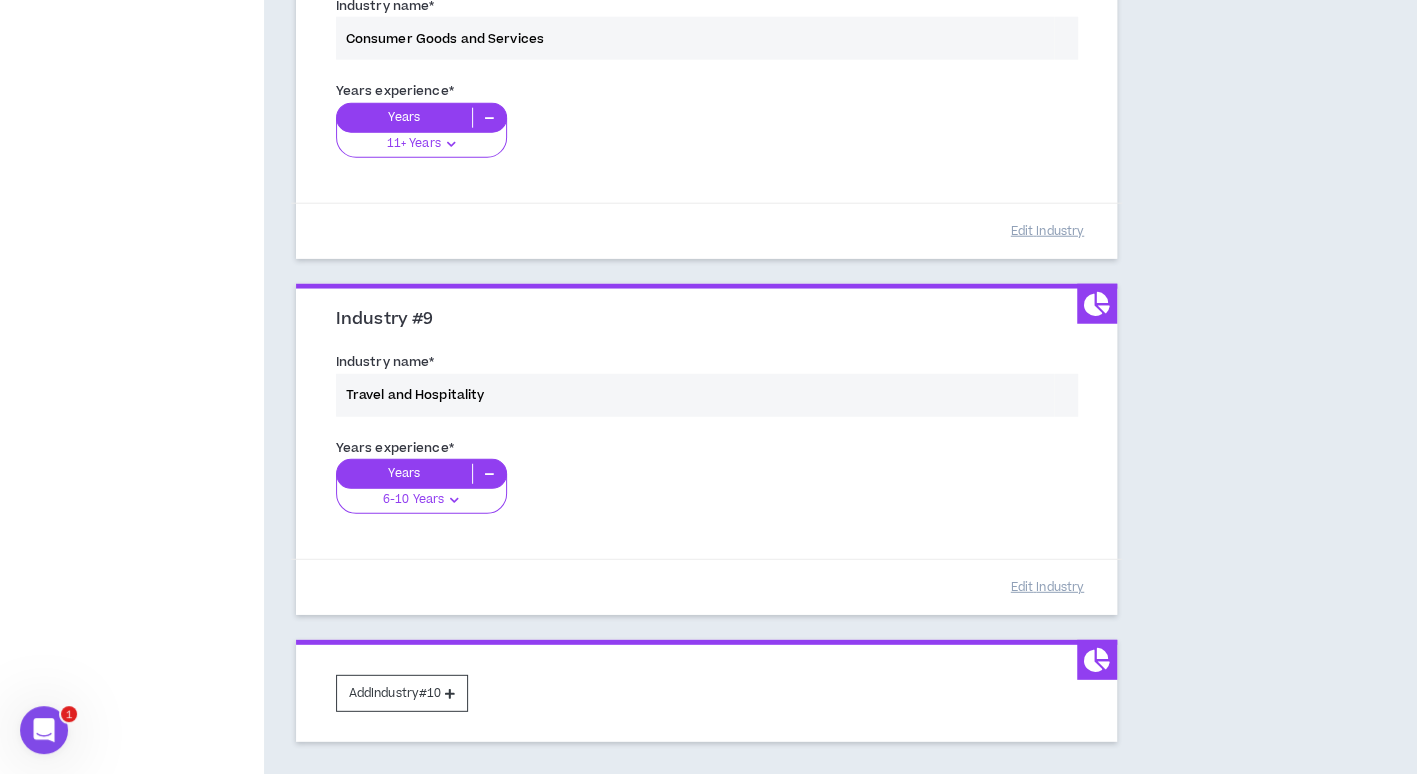 scroll, scrollTop: 2926, scrollLeft: 0, axis: vertical 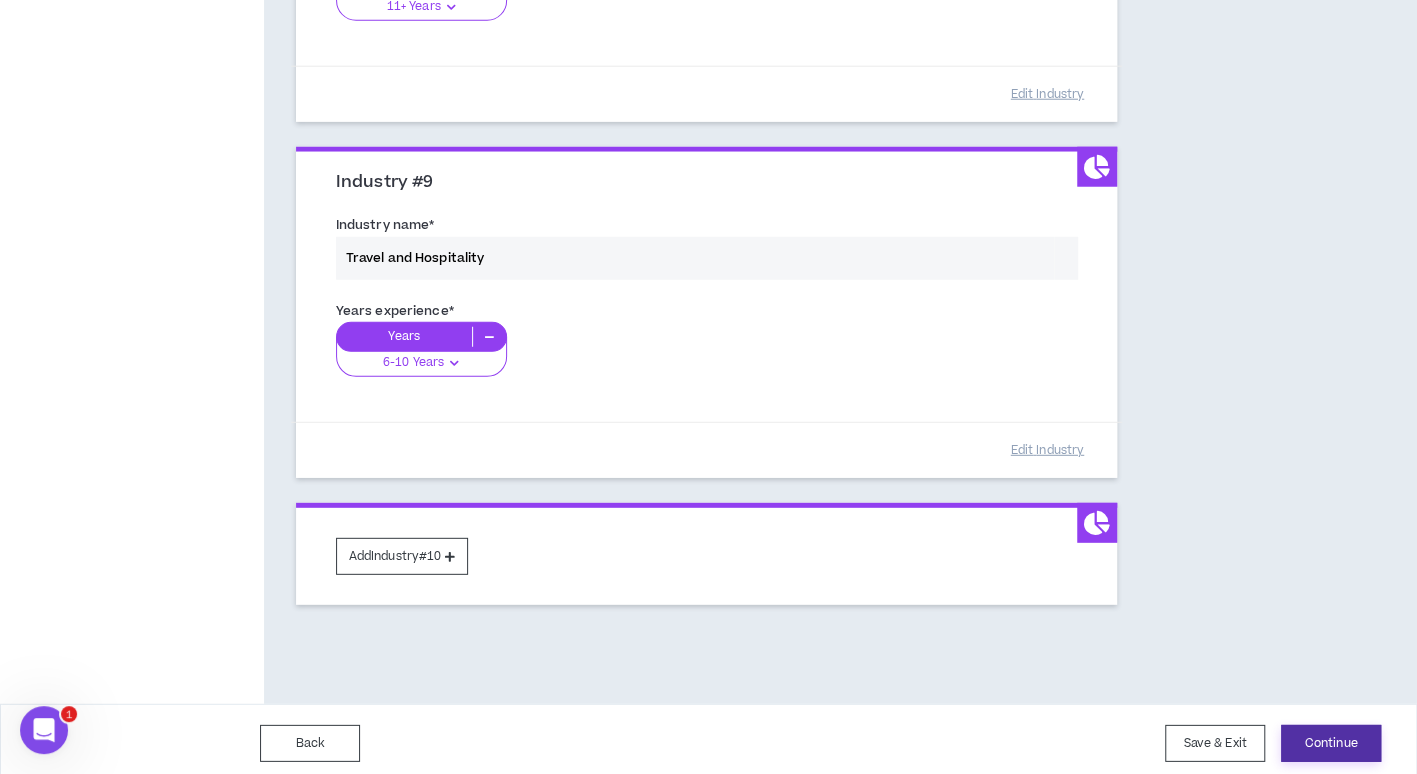 click on "Continue" at bounding box center (1331, 743) 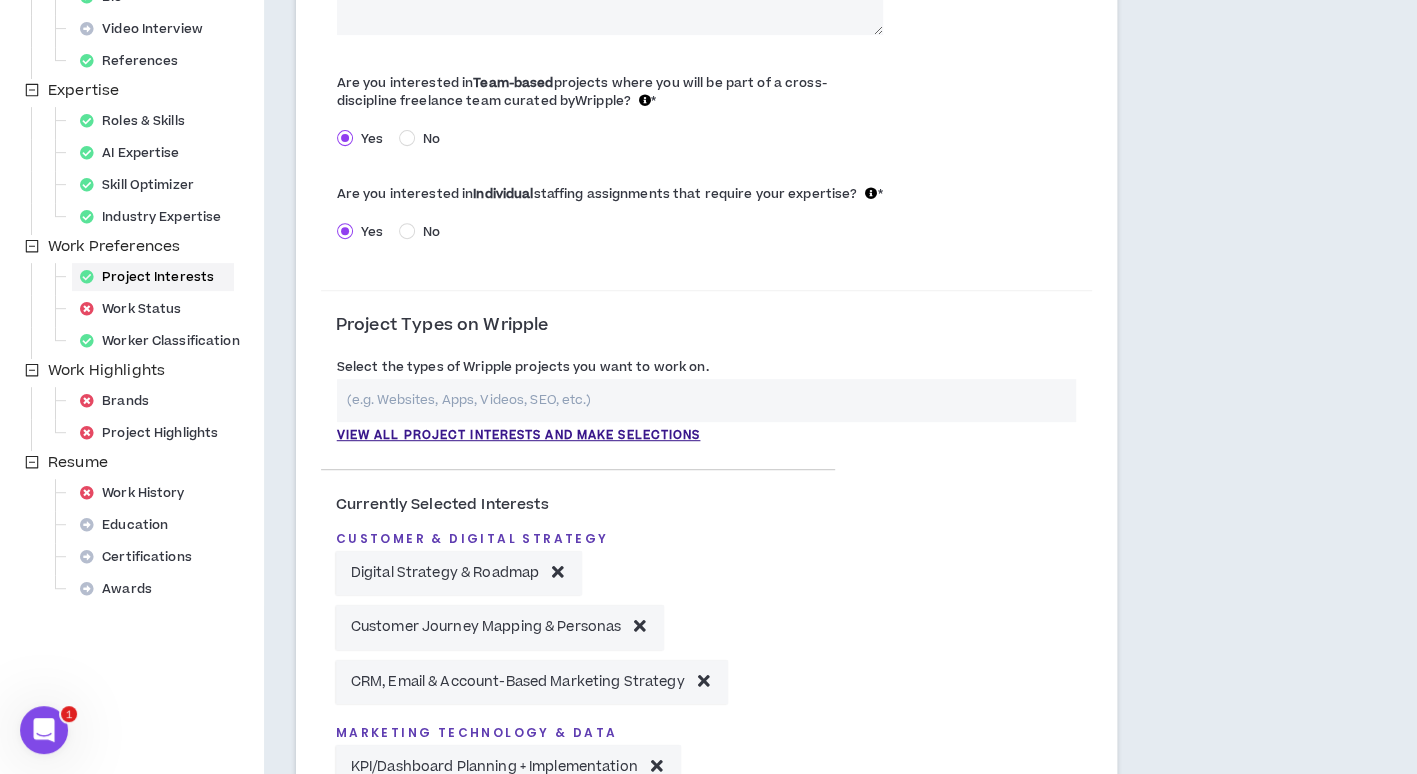 scroll, scrollTop: 400, scrollLeft: 0, axis: vertical 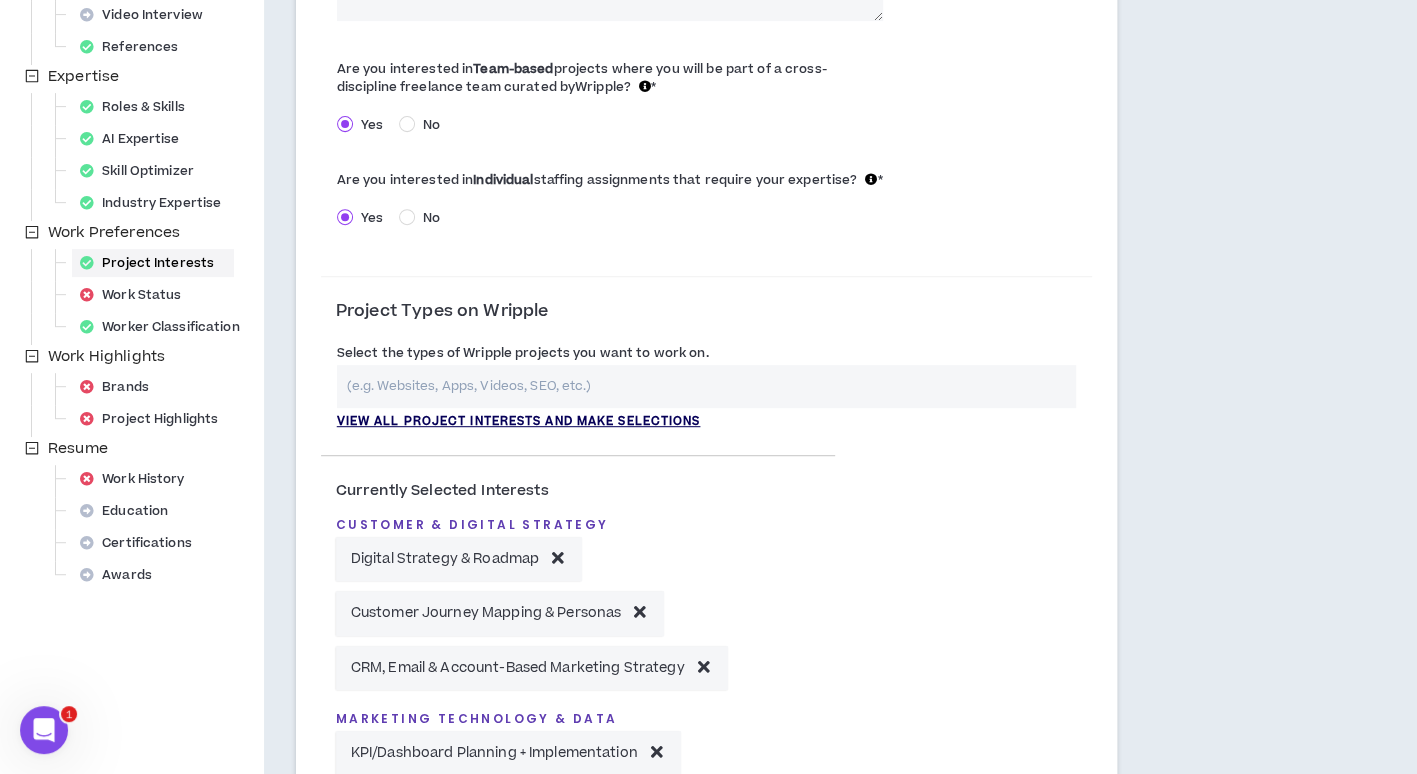 click on "View all project interests and make selections" at bounding box center (519, 422) 